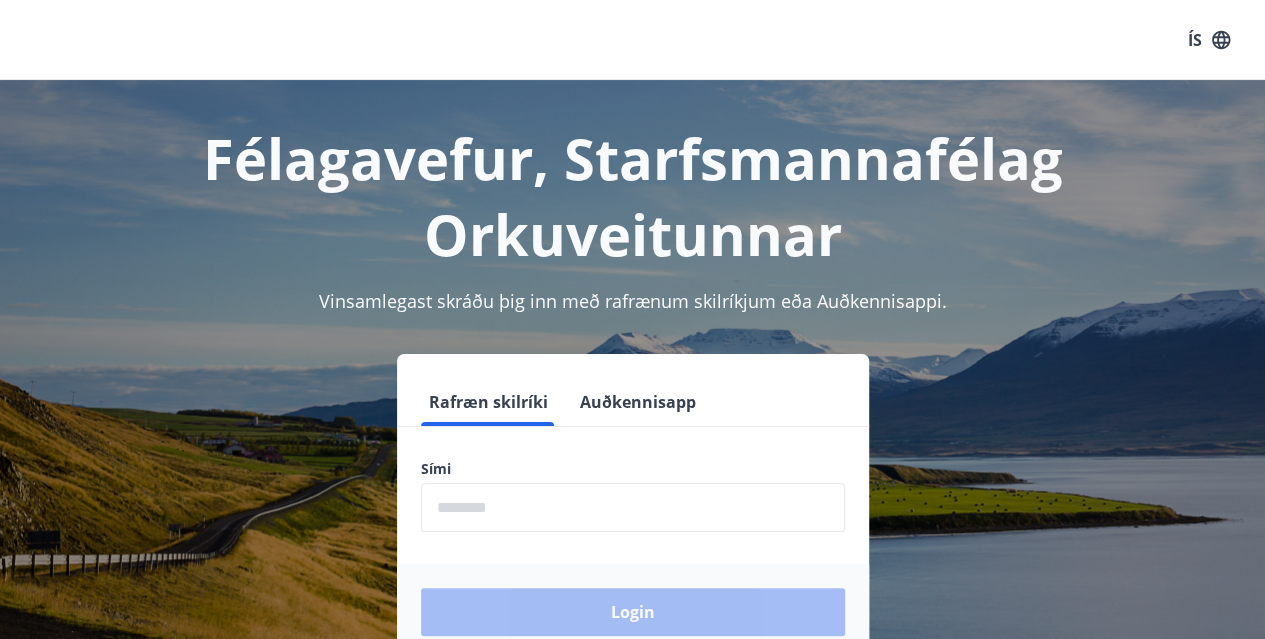 scroll, scrollTop: 88, scrollLeft: 0, axis: vertical 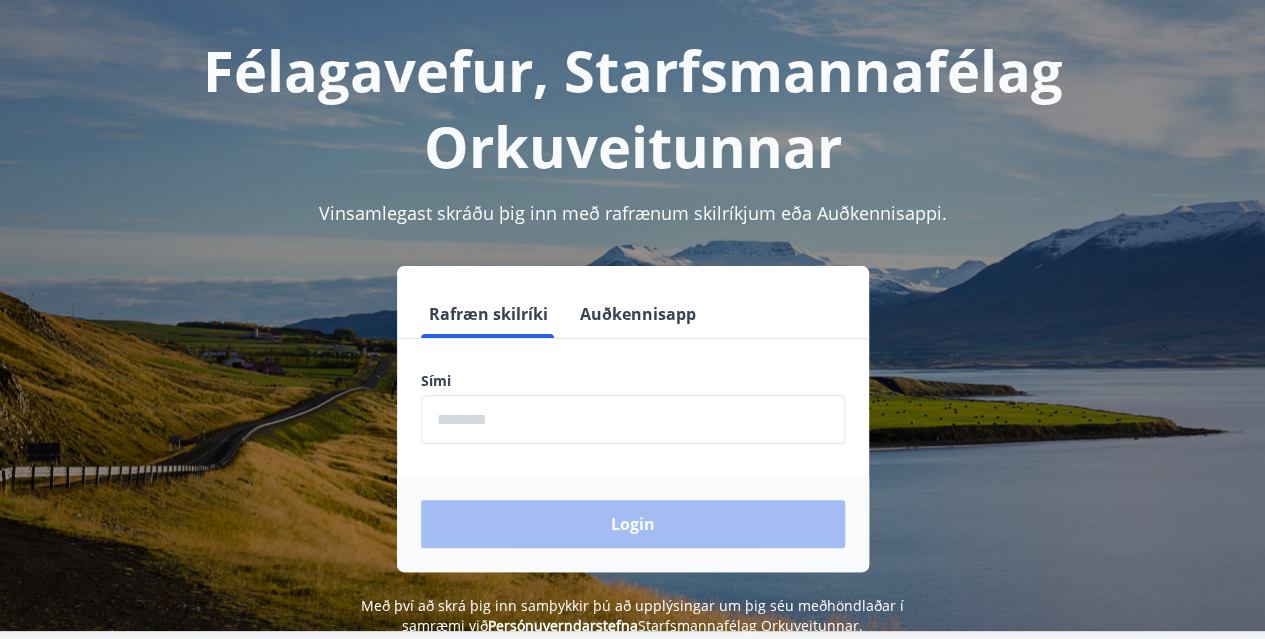 click at bounding box center [633, 419] 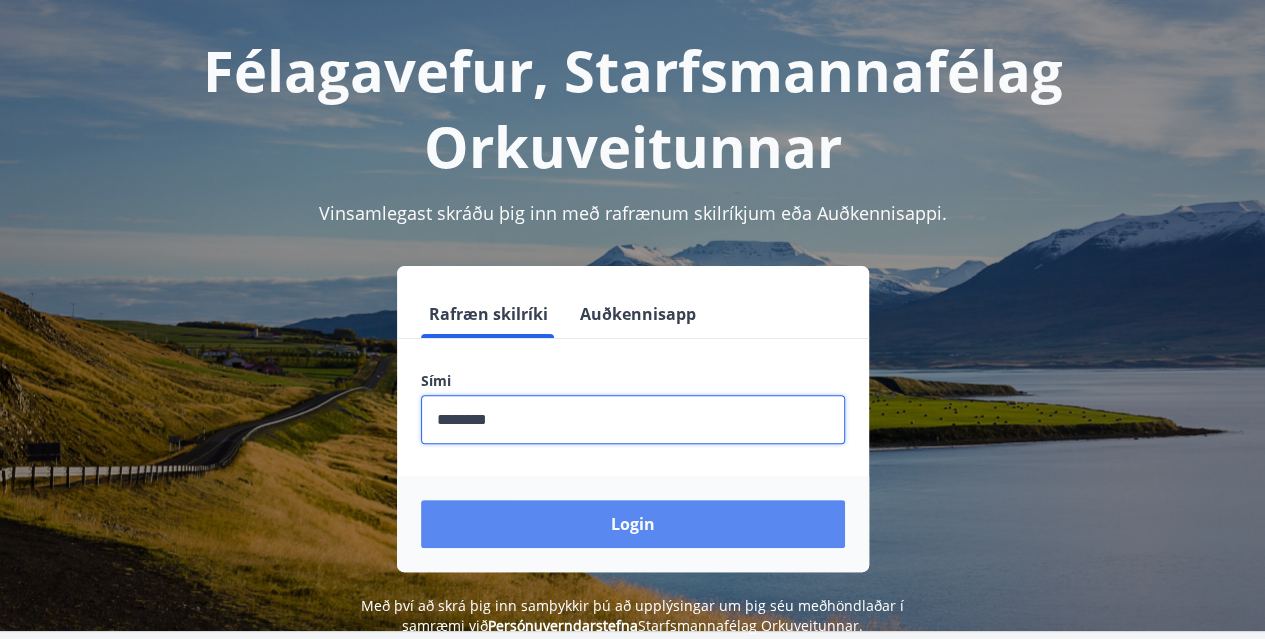 type on "********" 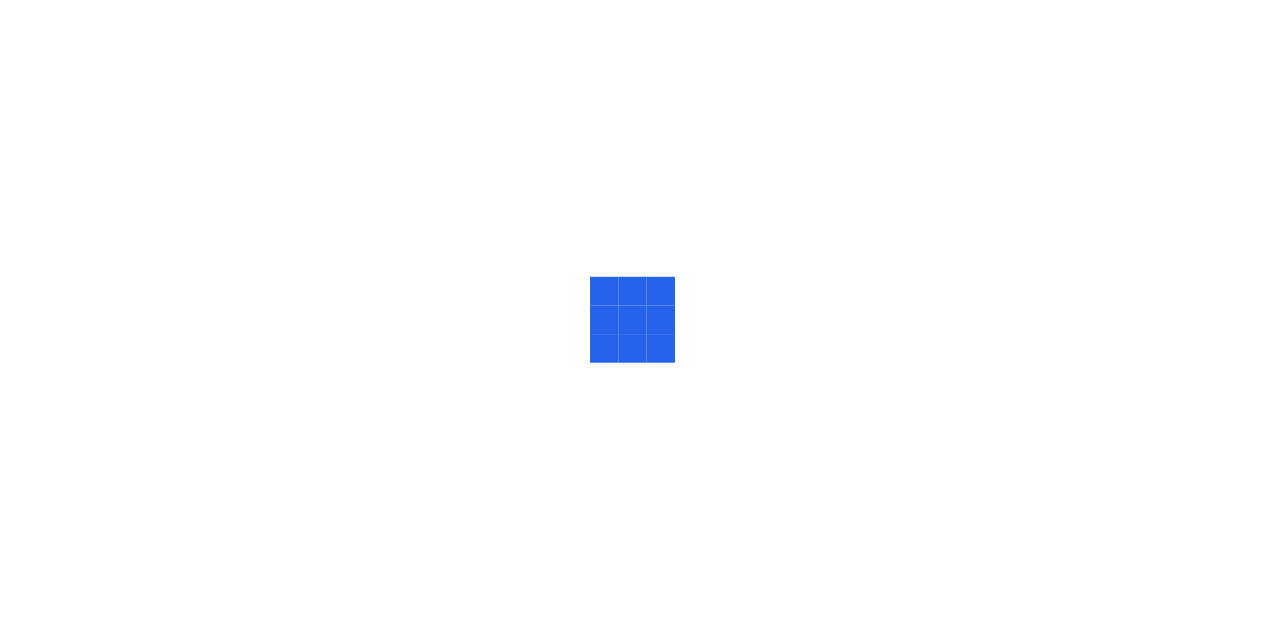scroll, scrollTop: 0, scrollLeft: 0, axis: both 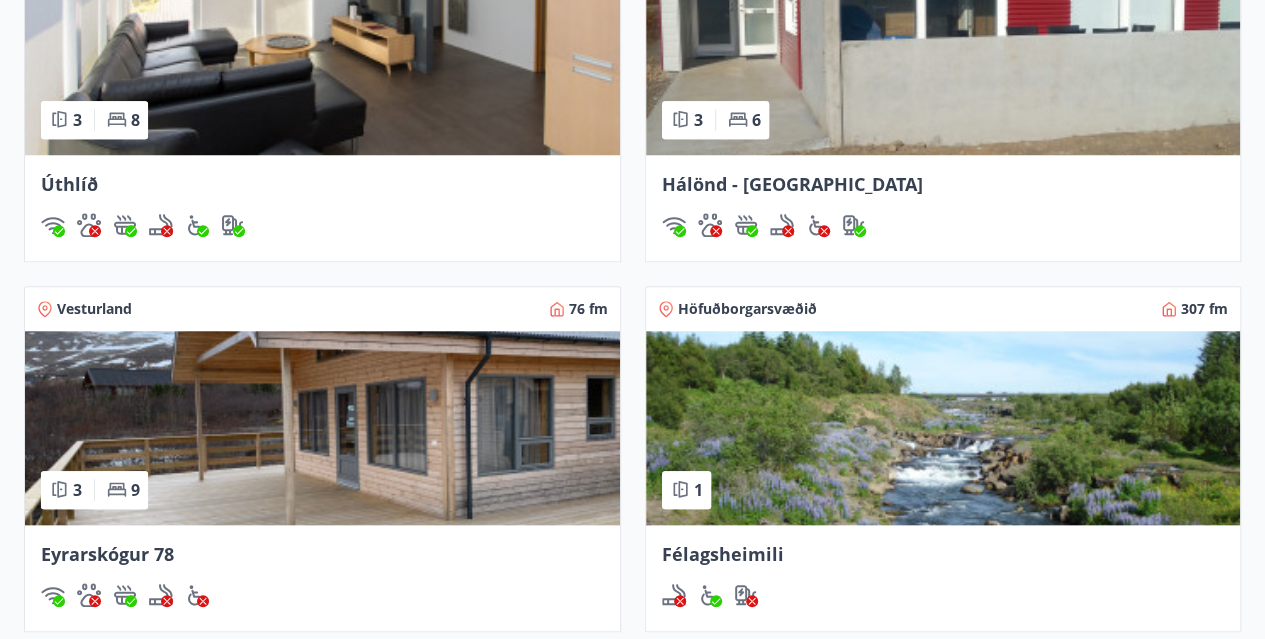 click at bounding box center [322, 428] 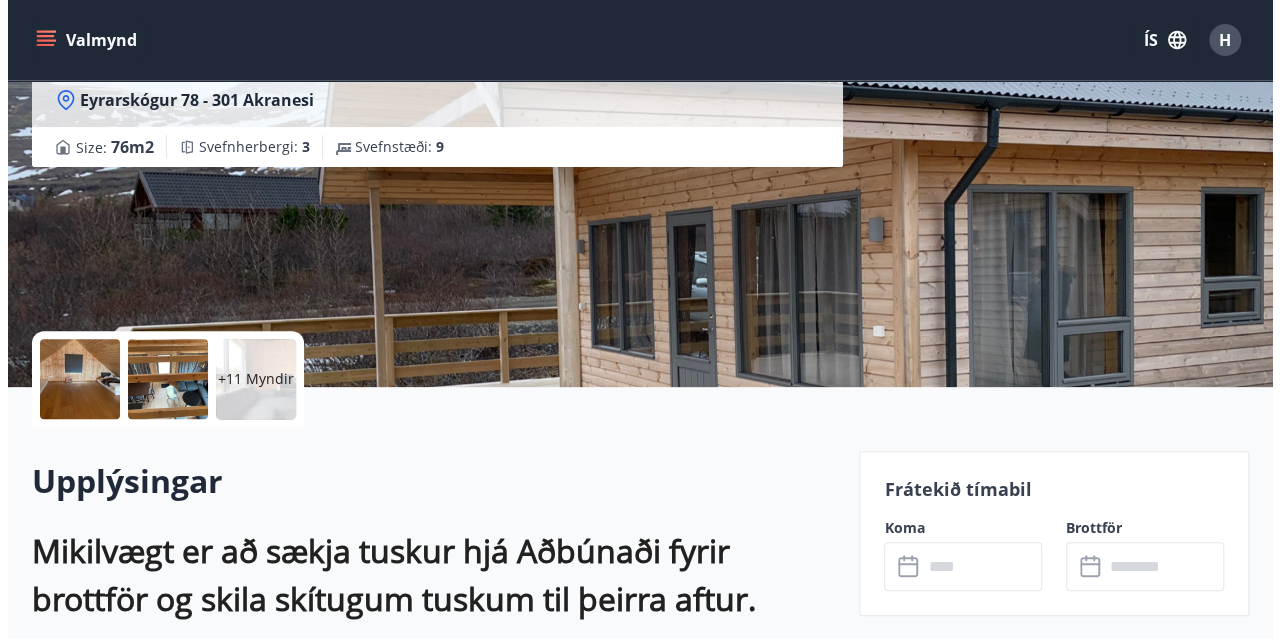 scroll, scrollTop: 217, scrollLeft: 0, axis: vertical 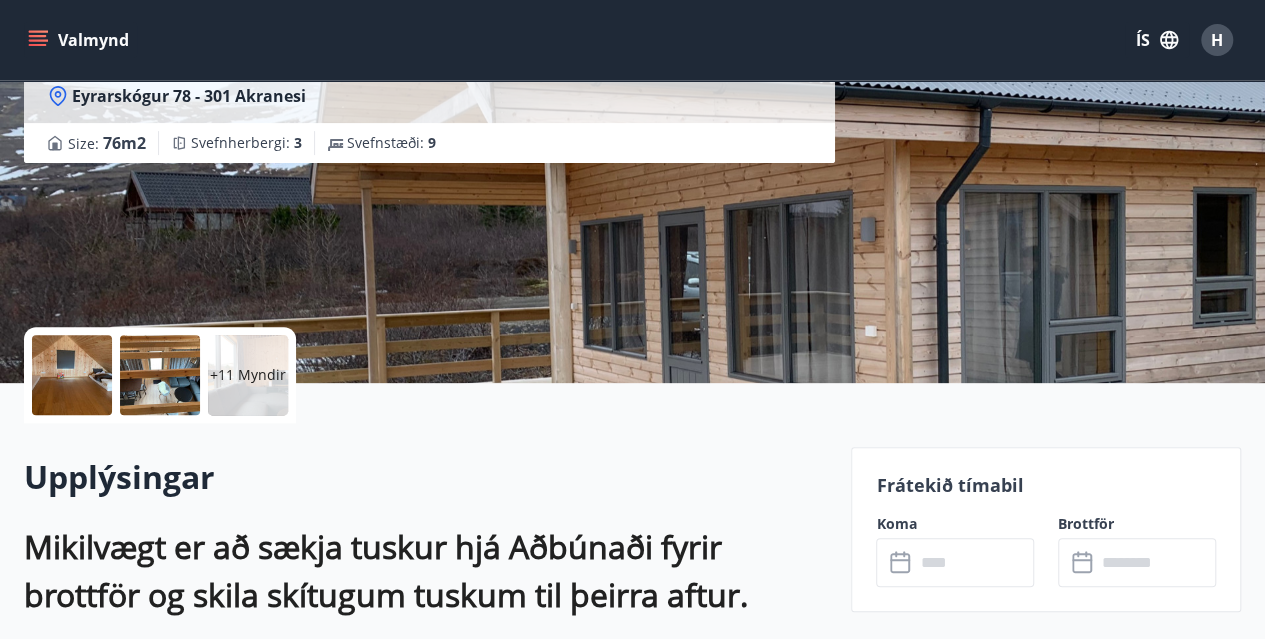 click on "+11 Myndir" at bounding box center [248, 375] 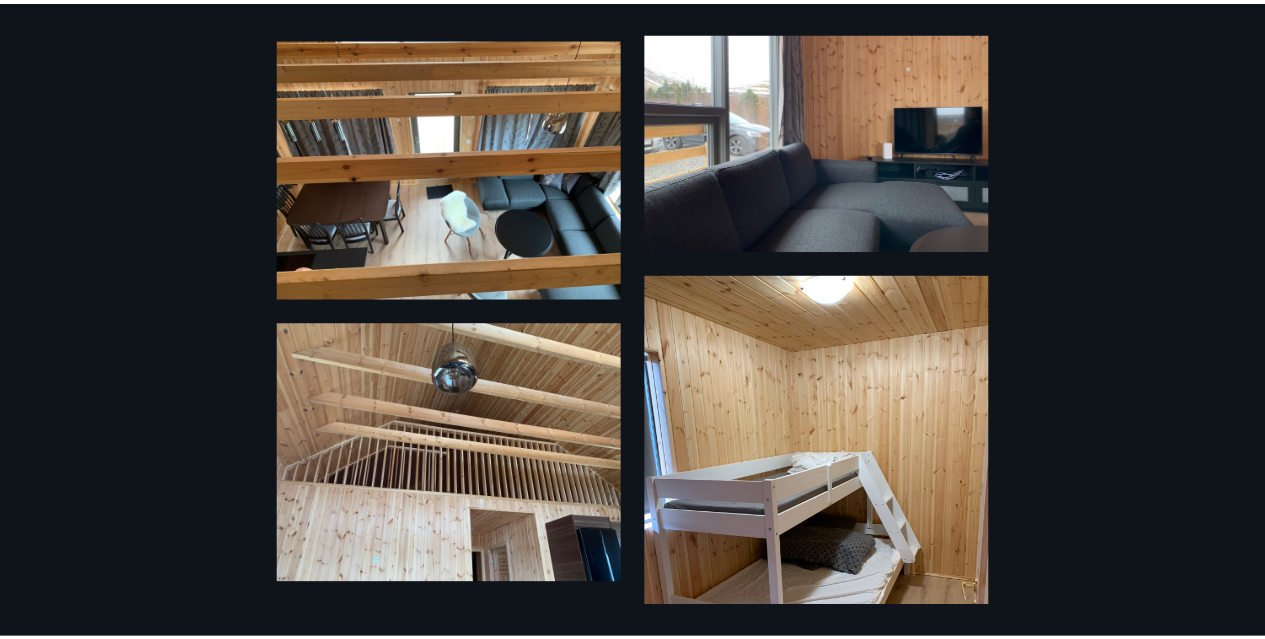 scroll, scrollTop: 0, scrollLeft: 0, axis: both 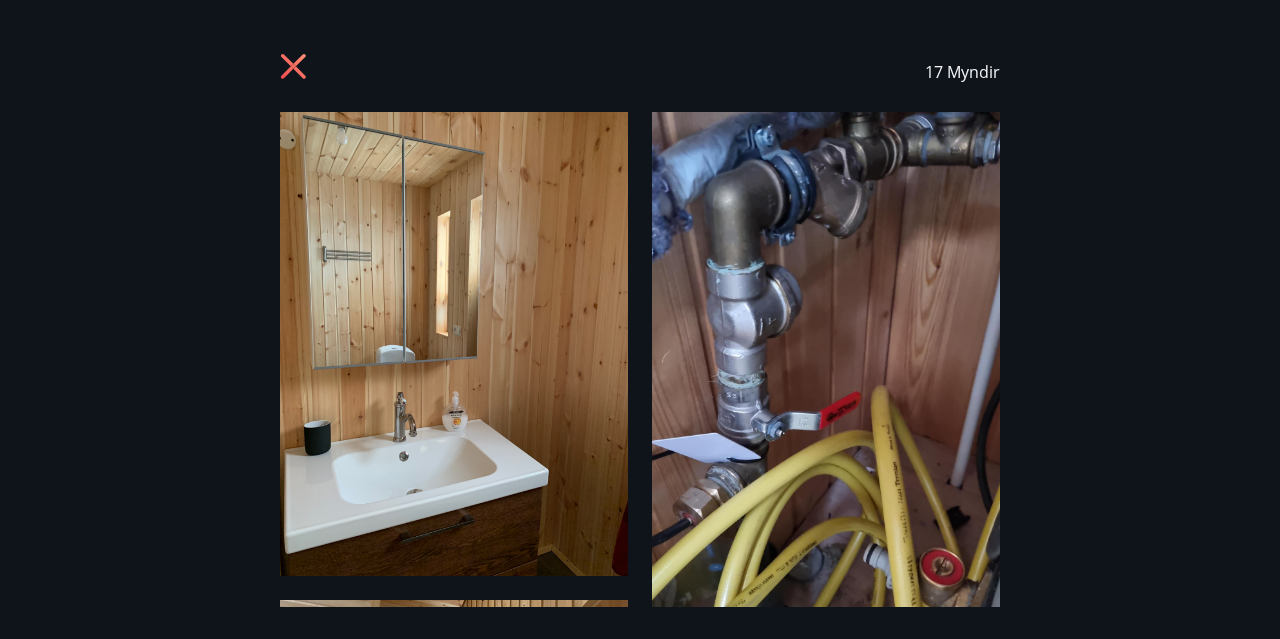 click 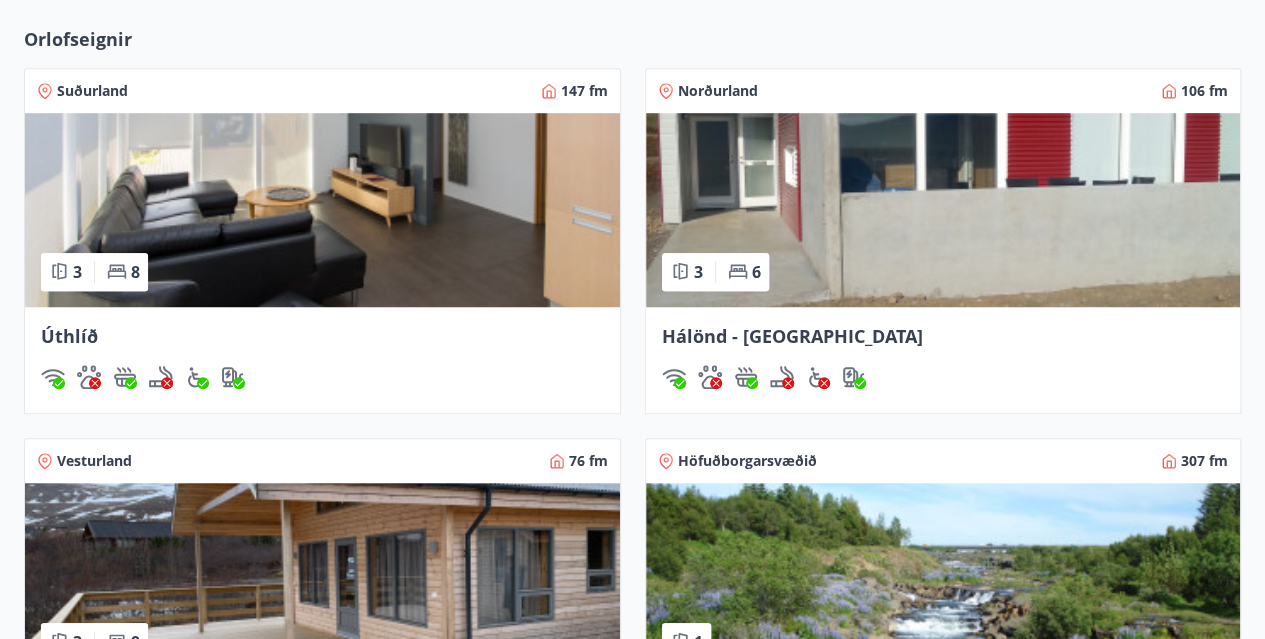 click at bounding box center [322, 210] 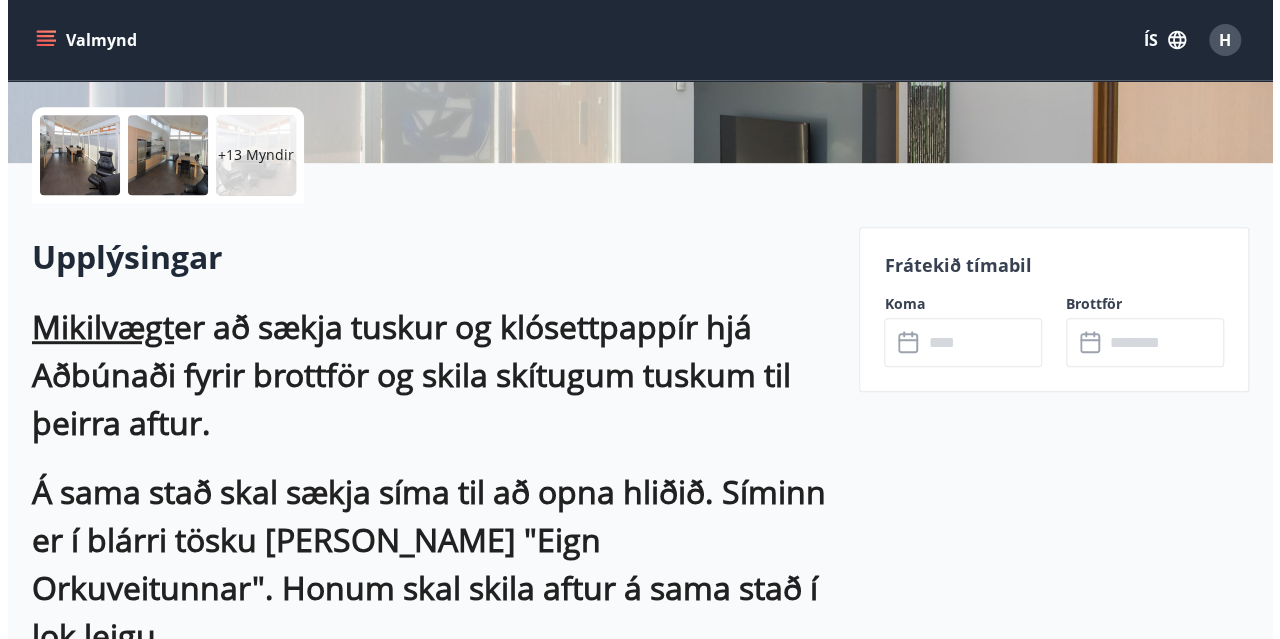 scroll, scrollTop: 364, scrollLeft: 0, axis: vertical 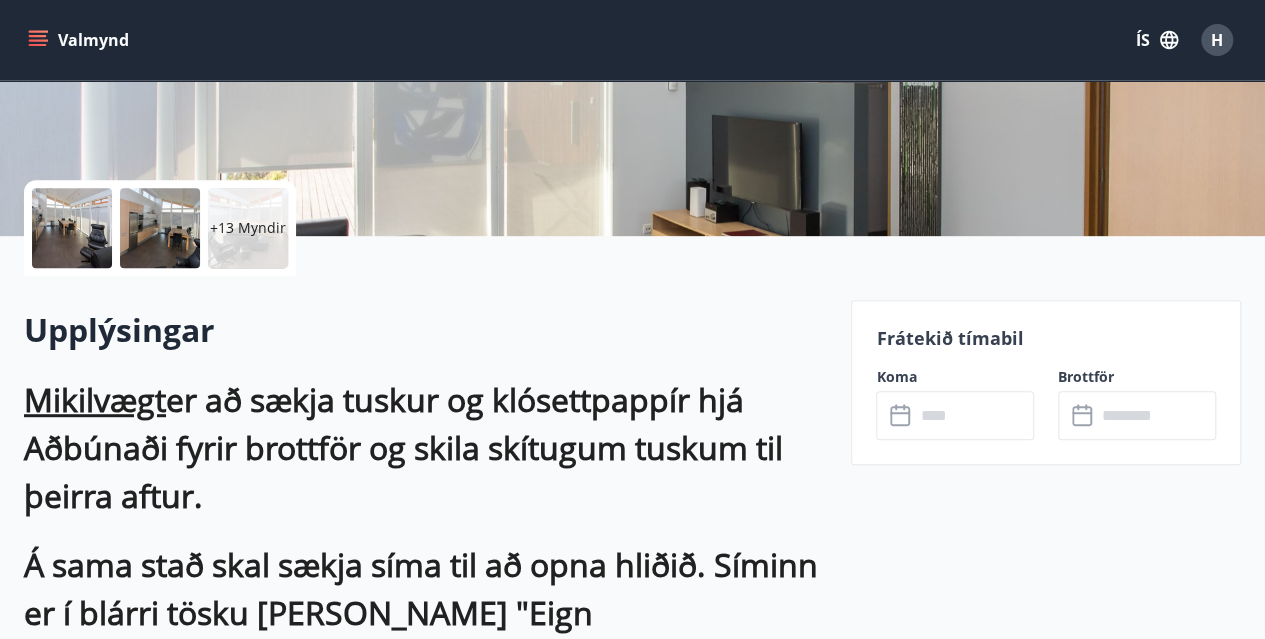 click on "+13 Myndir" at bounding box center [248, 228] 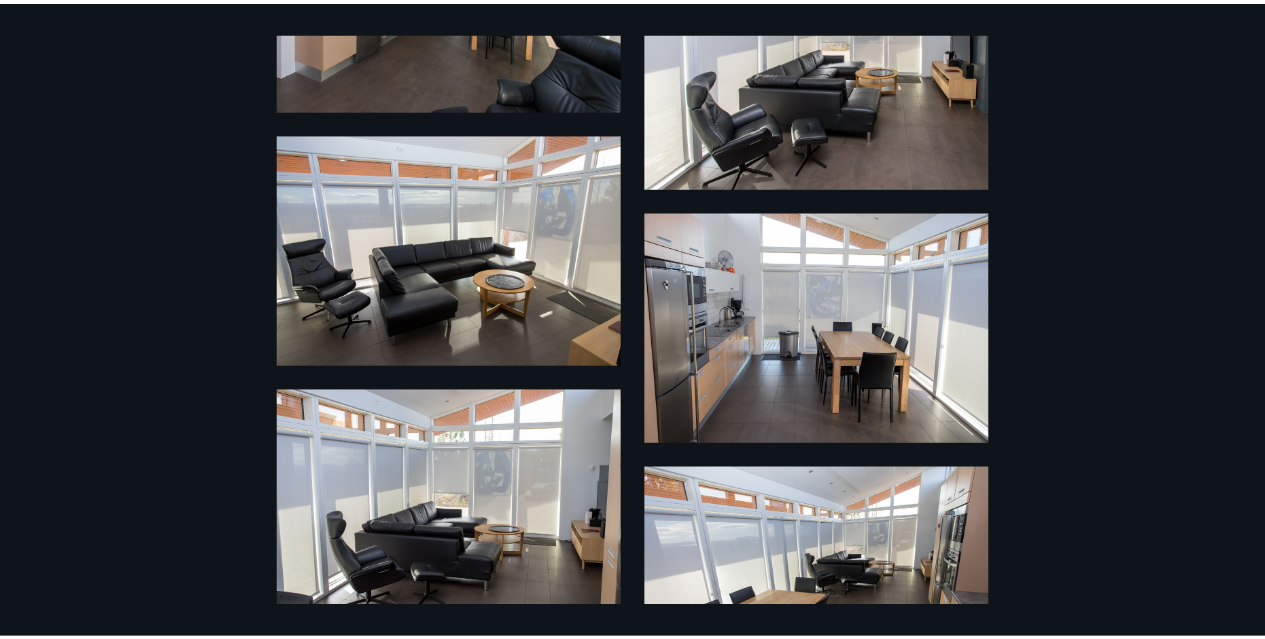 scroll, scrollTop: 0, scrollLeft: 0, axis: both 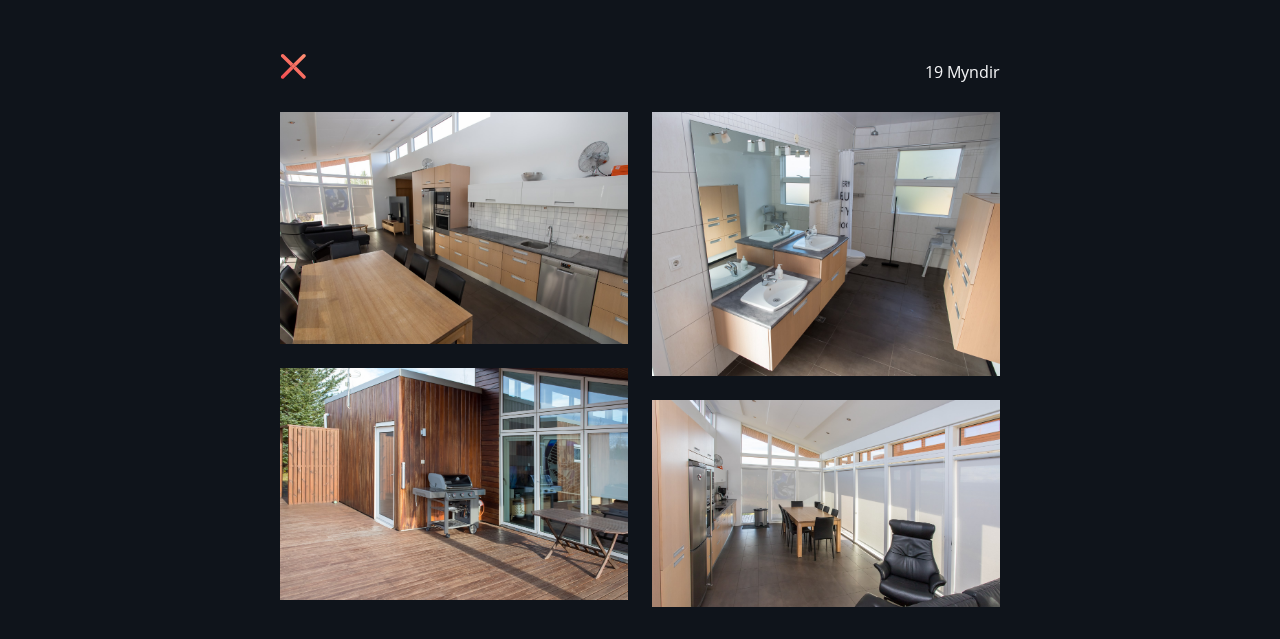 click 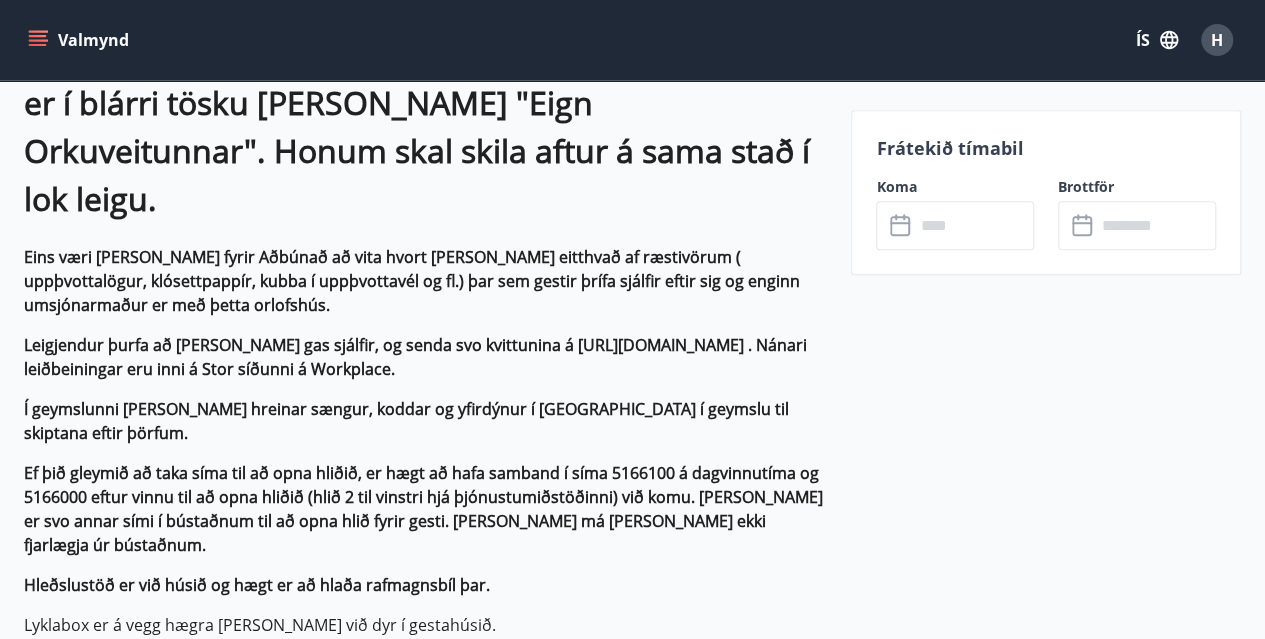 scroll, scrollTop: 0, scrollLeft: 0, axis: both 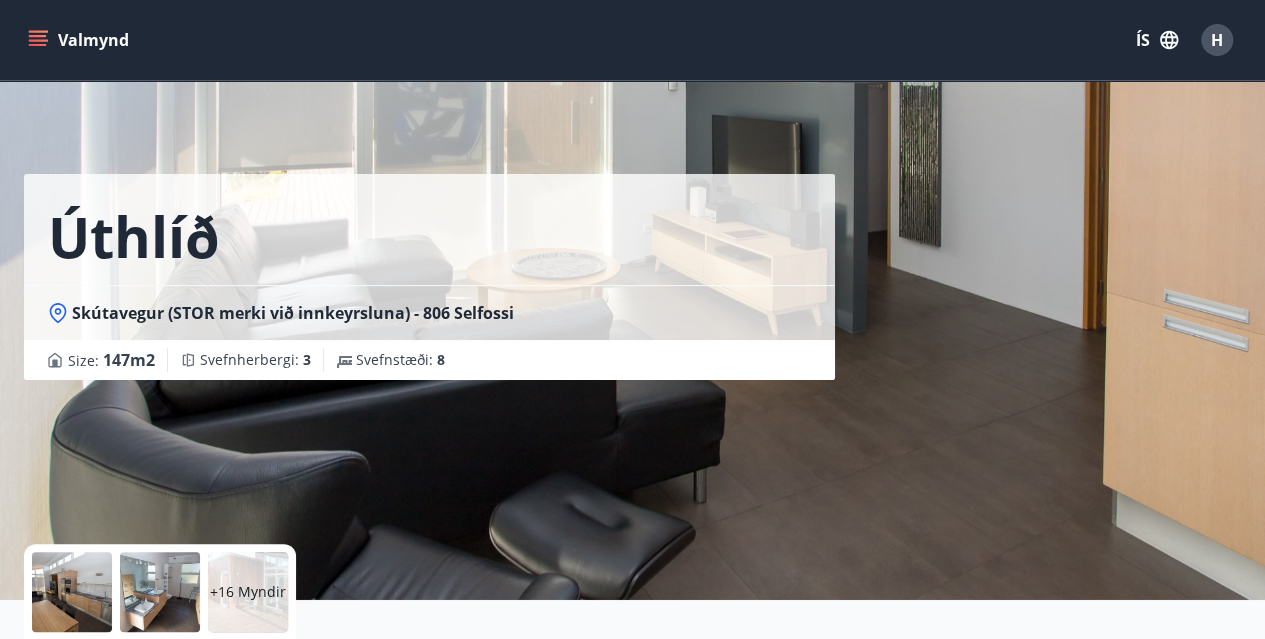 click on "Valmynd" at bounding box center (80, 40) 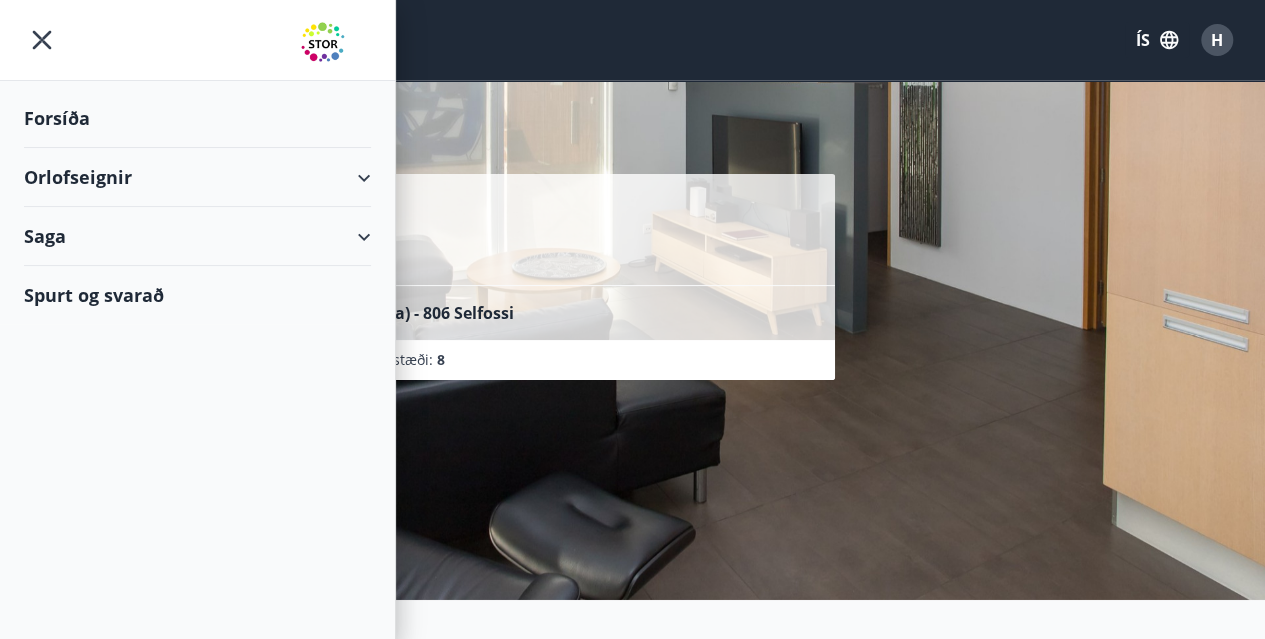 click on "Forsíða" at bounding box center [197, 118] 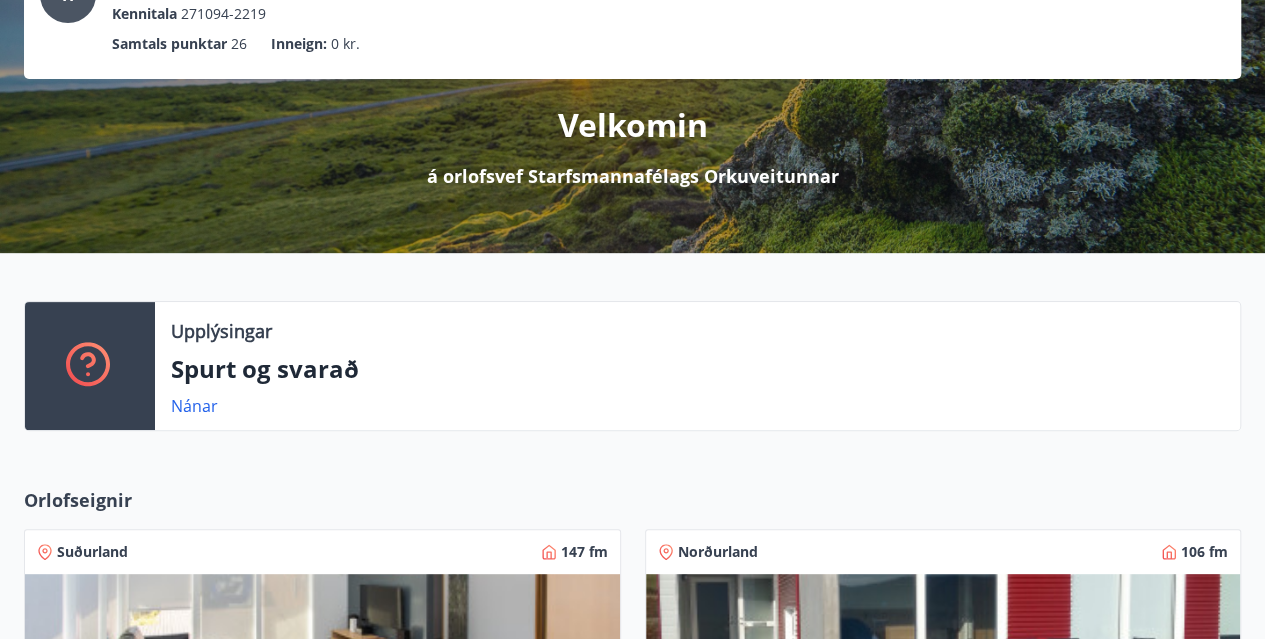 scroll, scrollTop: 0, scrollLeft: 0, axis: both 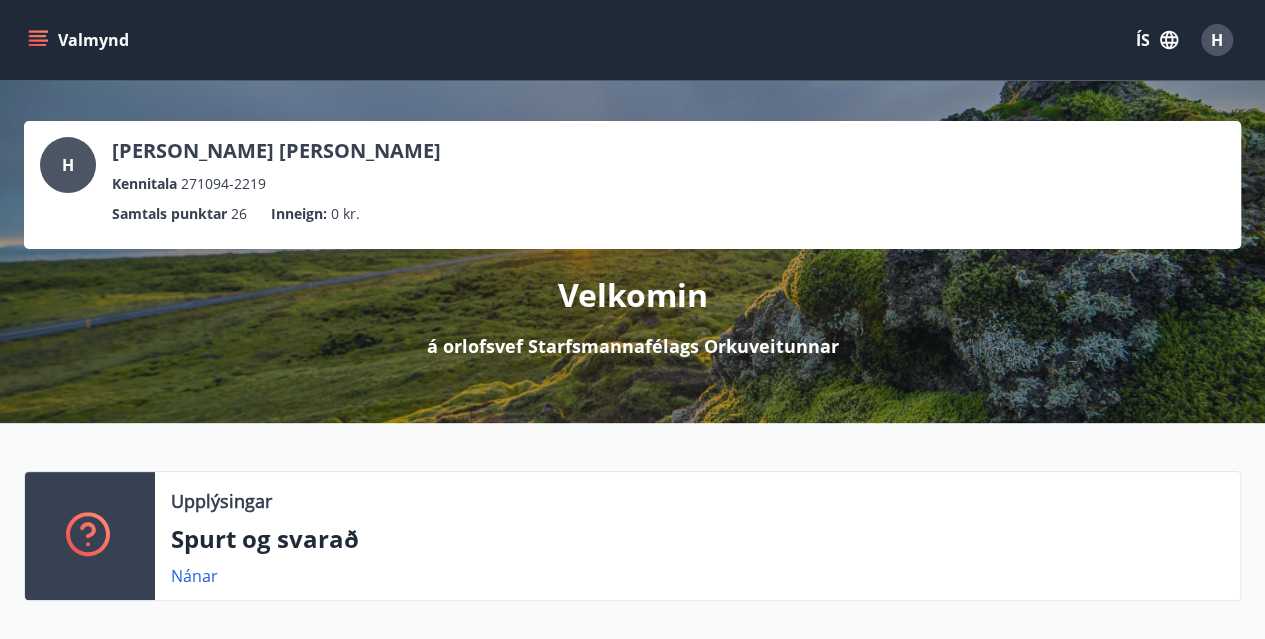 click 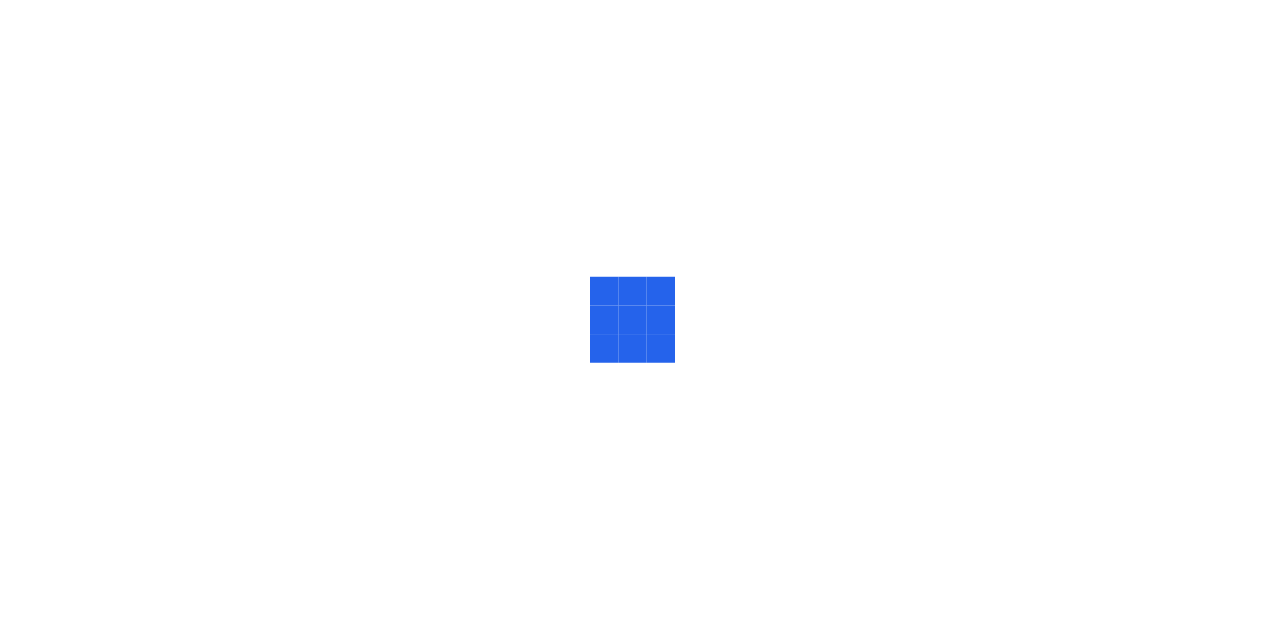 scroll, scrollTop: 0, scrollLeft: 0, axis: both 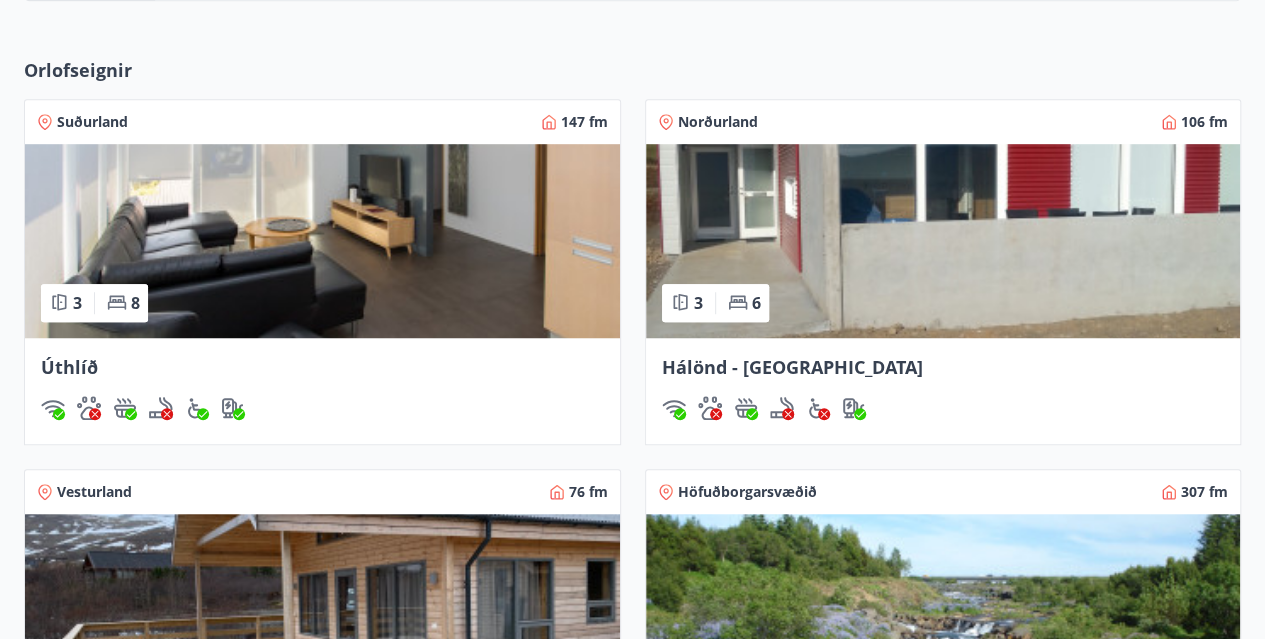 click at bounding box center (322, 241) 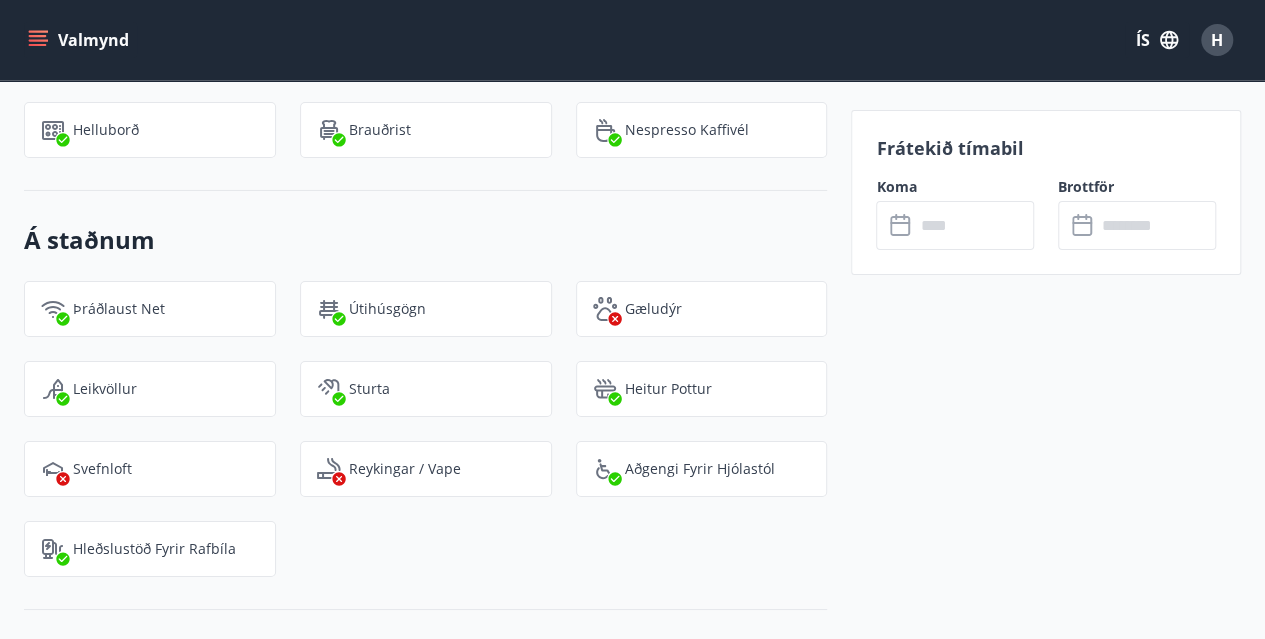 scroll, scrollTop: 3484, scrollLeft: 0, axis: vertical 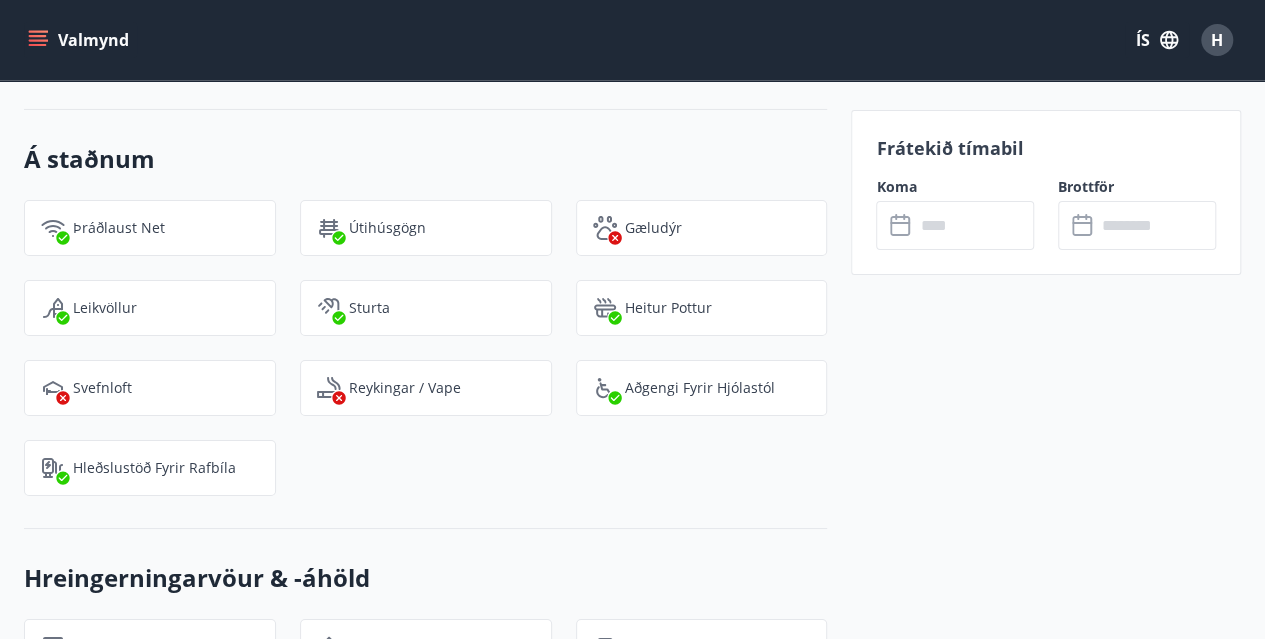 drag, startPoint x: 808, startPoint y: 340, endPoint x: 868, endPoint y: 458, distance: 132.37825 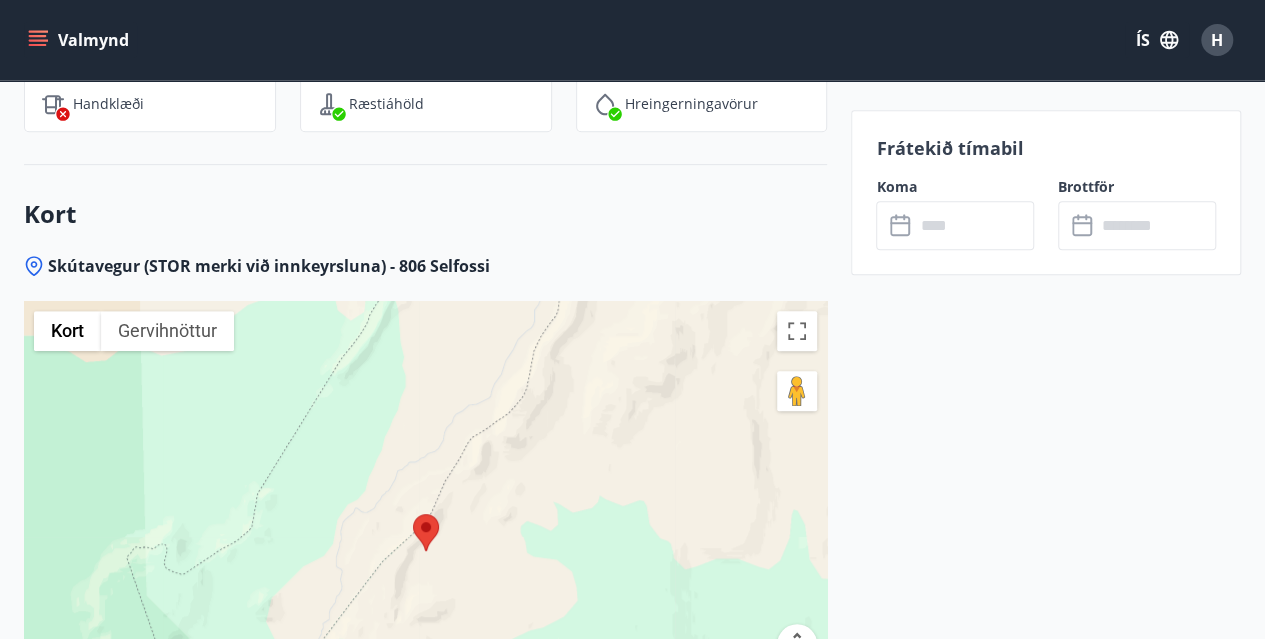 scroll, scrollTop: 4134, scrollLeft: 0, axis: vertical 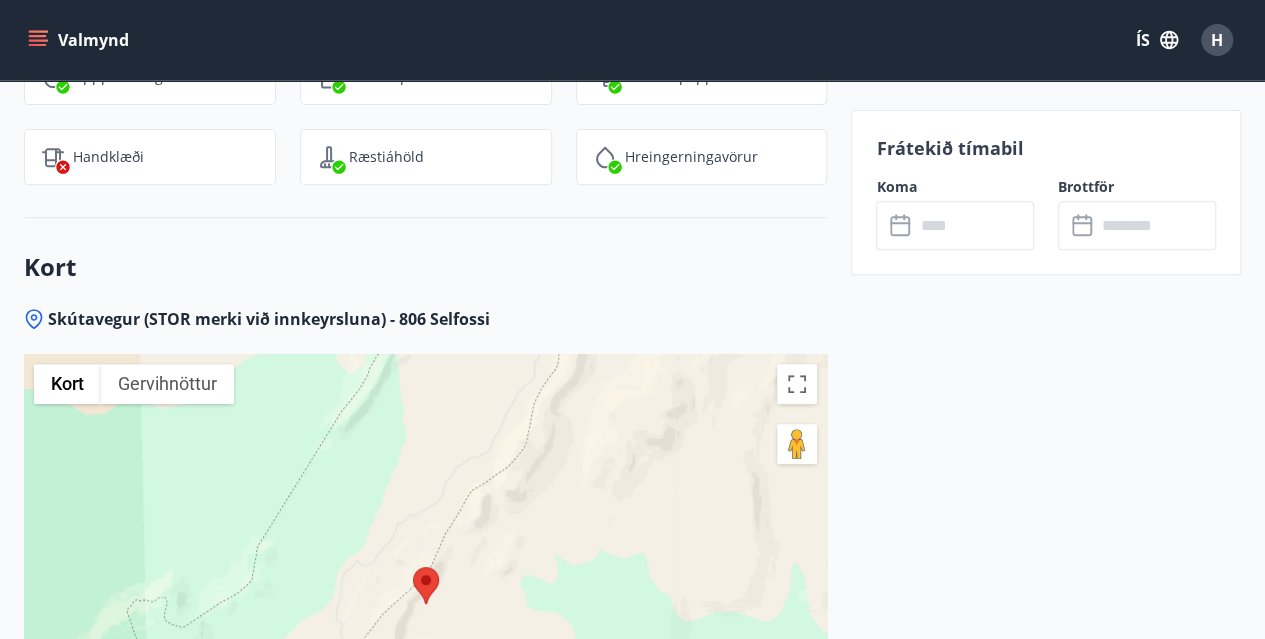 click at bounding box center (974, 225) 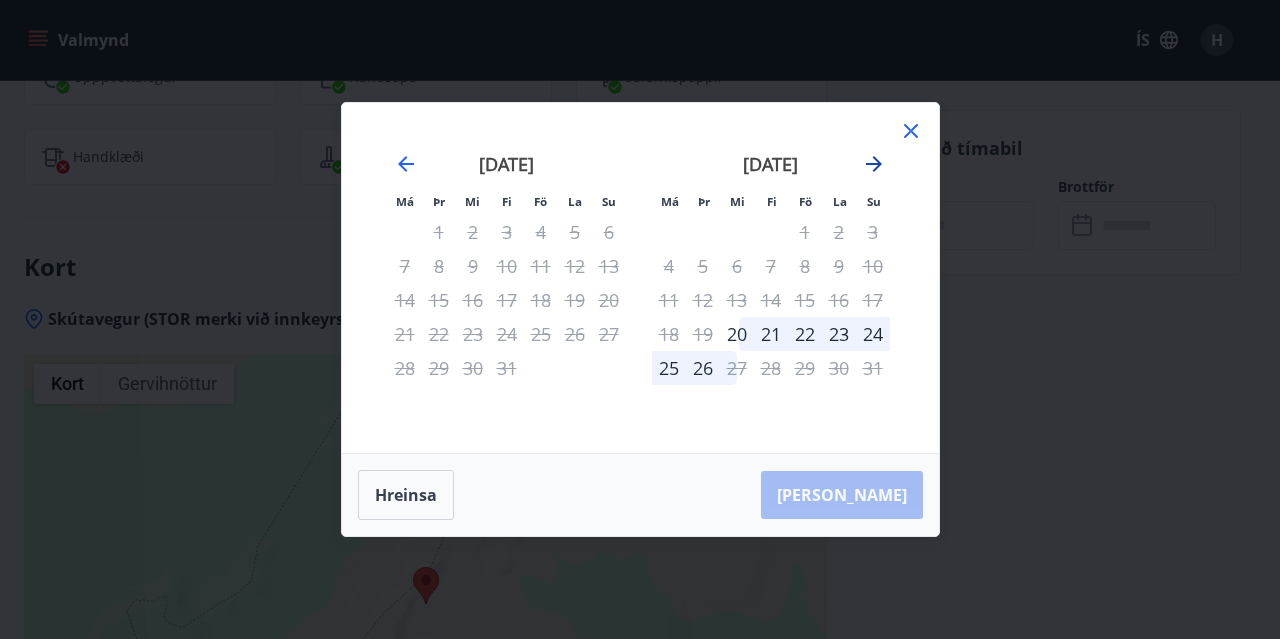 click 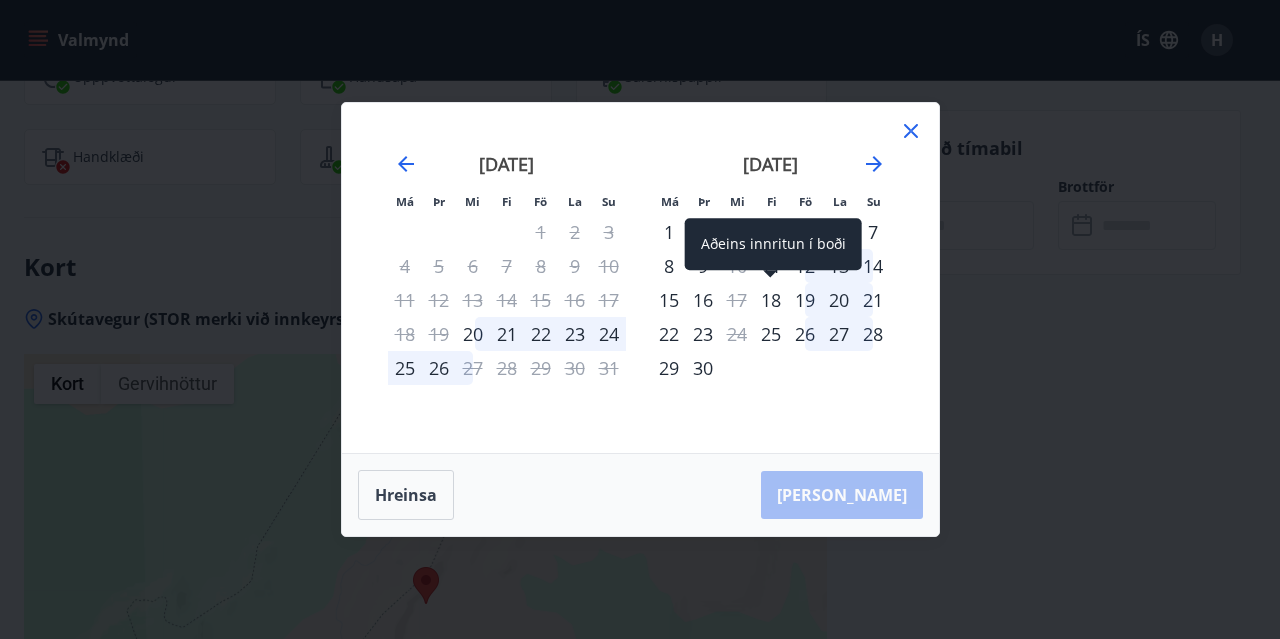 click on "18" at bounding box center (771, 300) 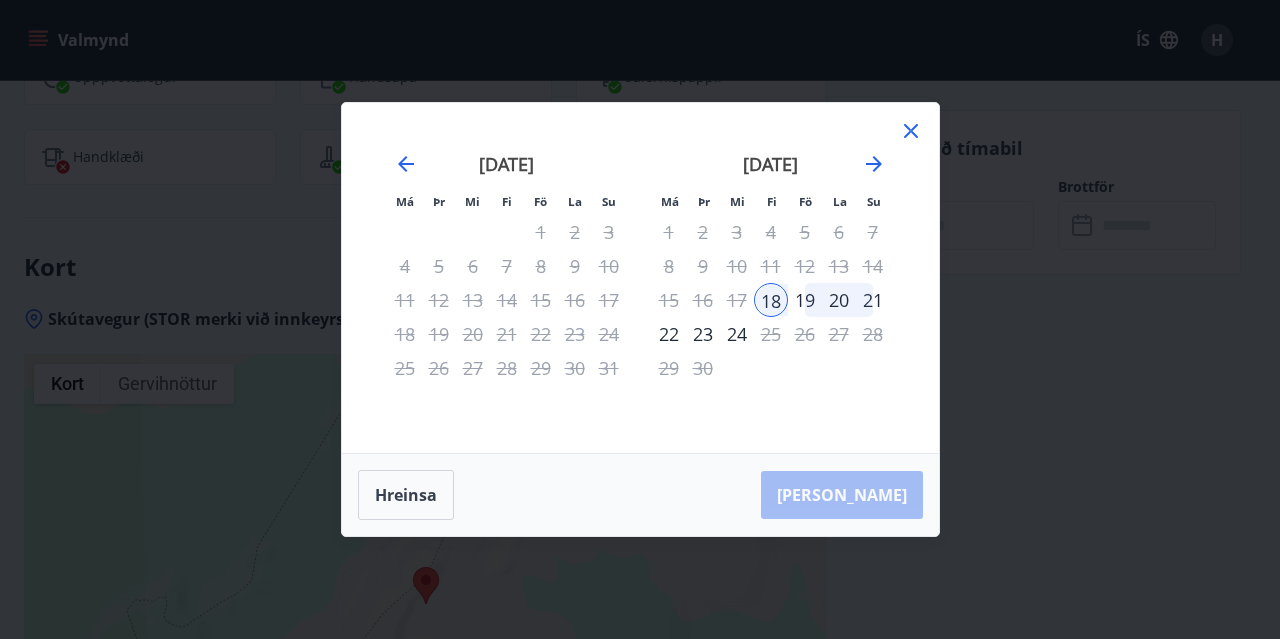 click on "21" at bounding box center (873, 300) 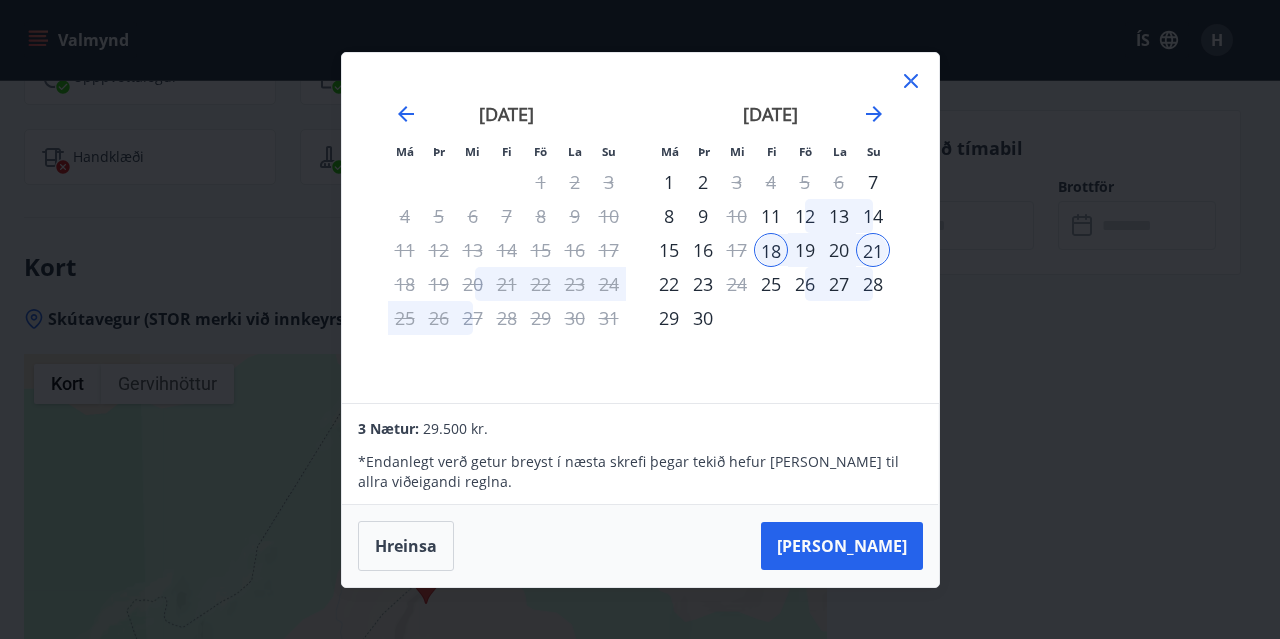 click on "26" at bounding box center [805, 284] 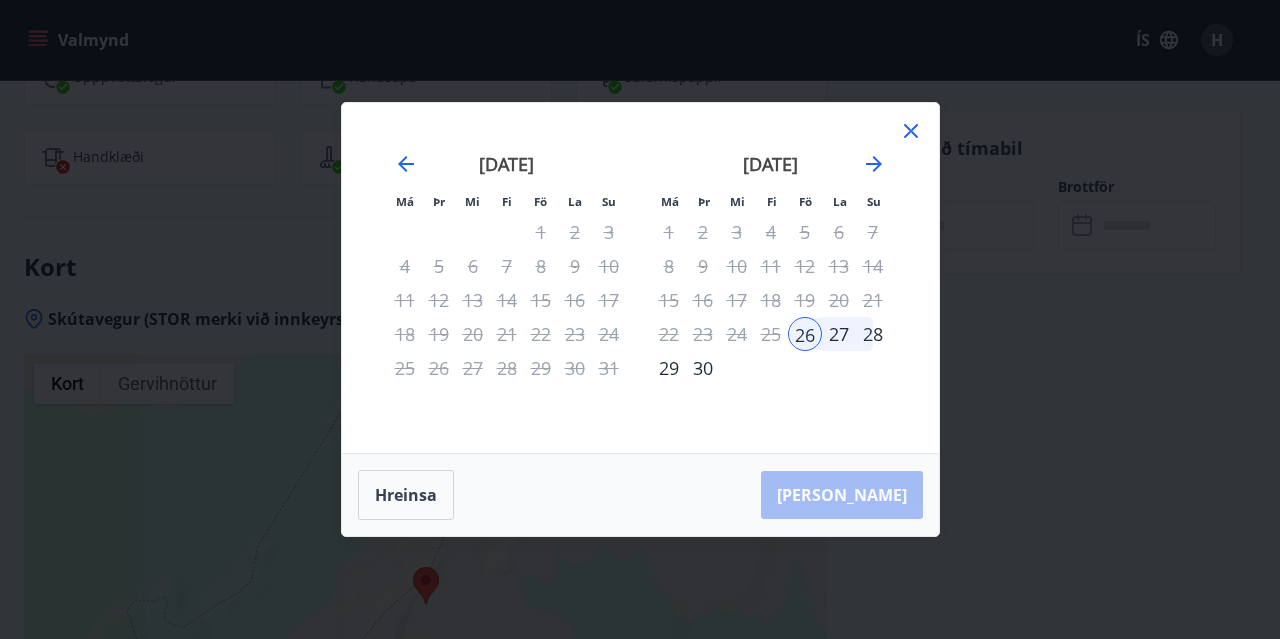 click on "19" at bounding box center [805, 300] 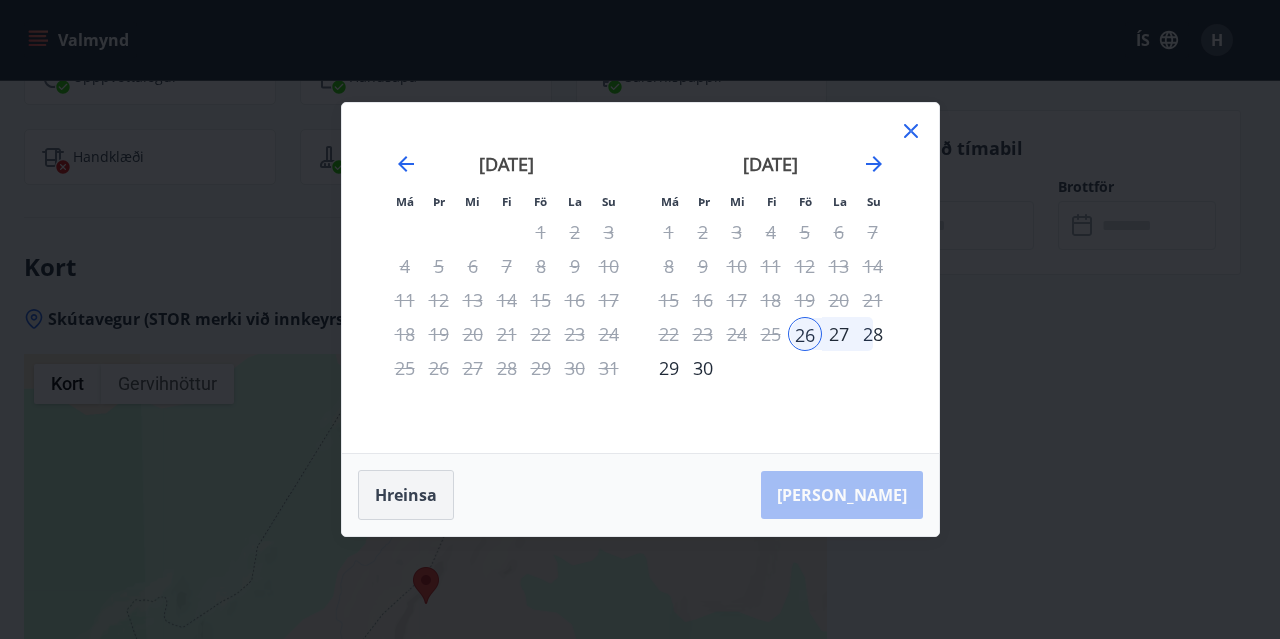click on "Hreinsa" at bounding box center [406, 495] 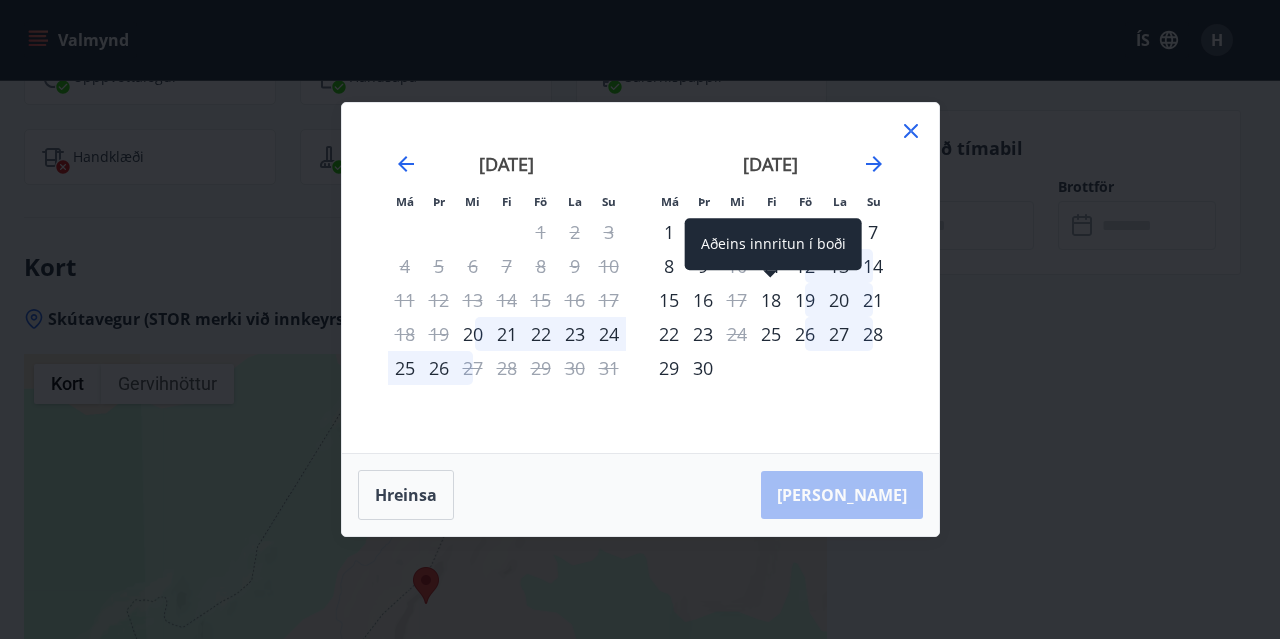 click on "18" at bounding box center (771, 300) 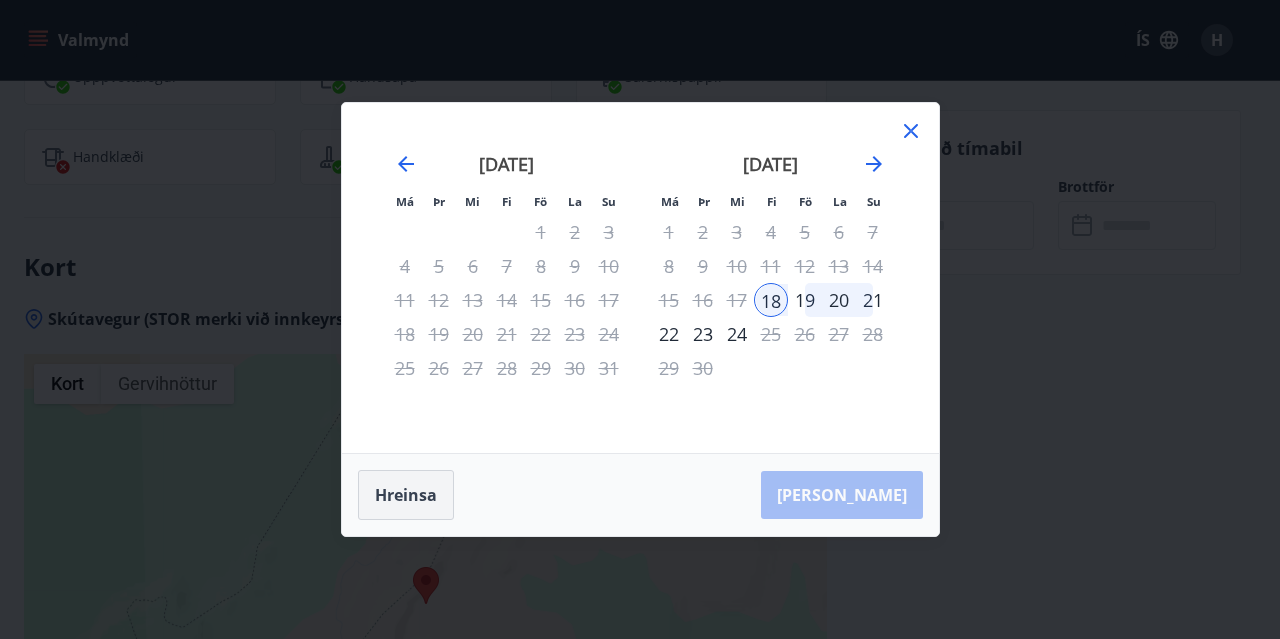 click on "Hreinsa" at bounding box center (406, 495) 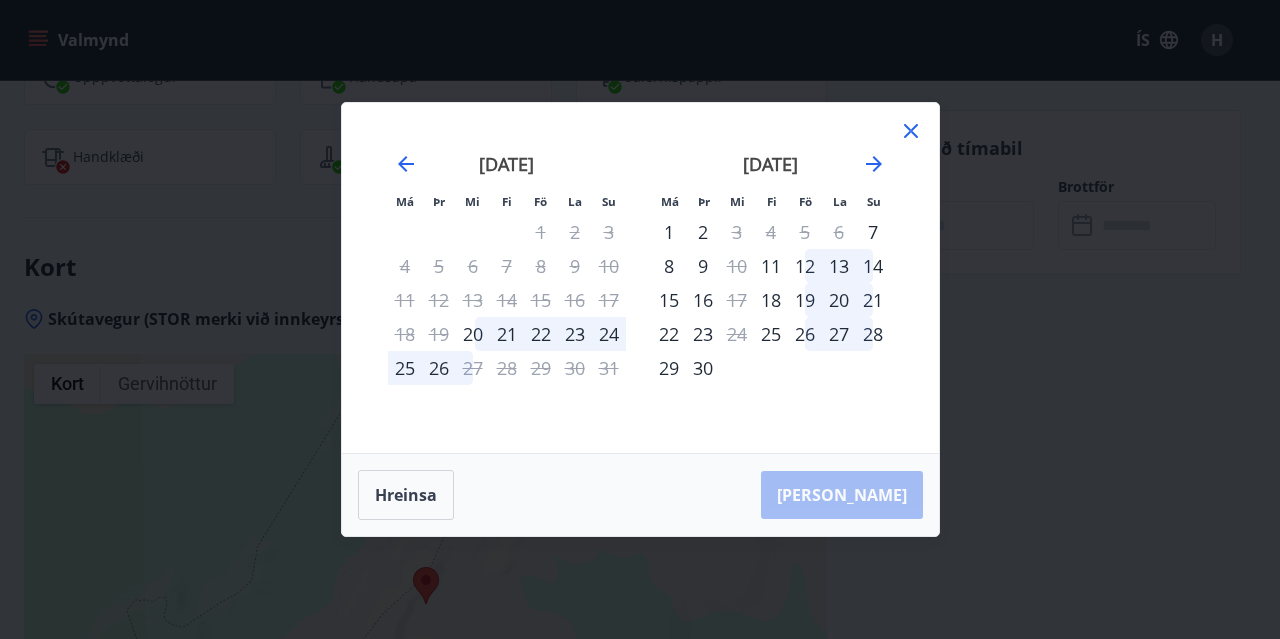 click on "19" at bounding box center (805, 300) 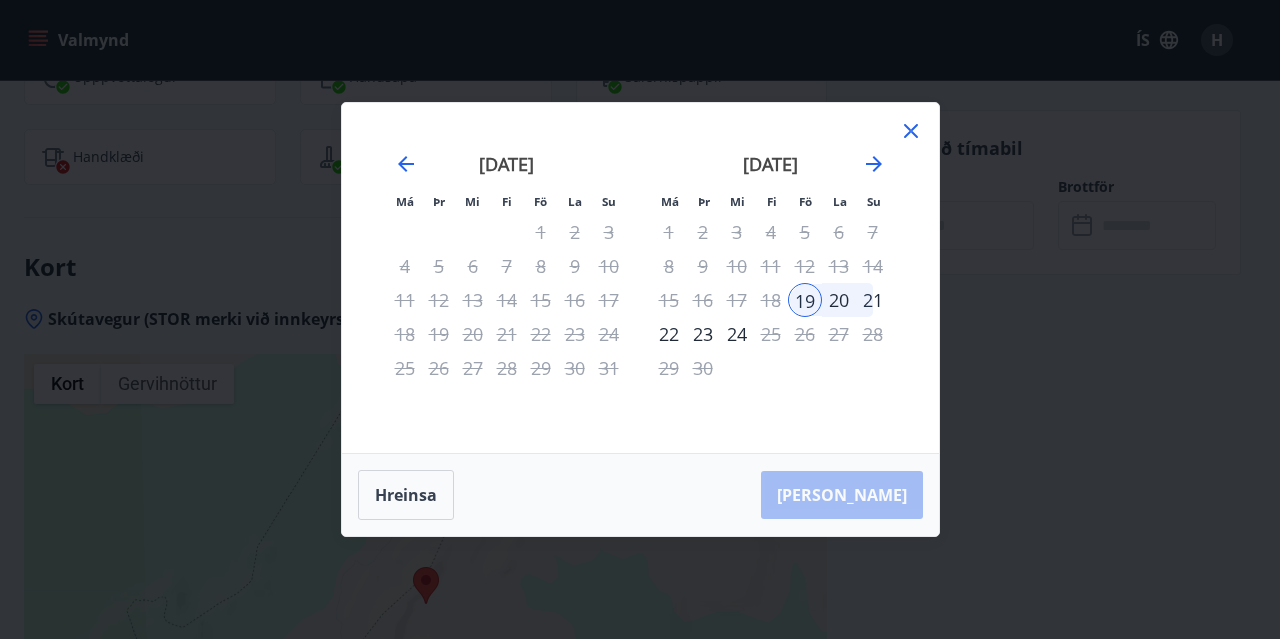 click on "21" at bounding box center [873, 300] 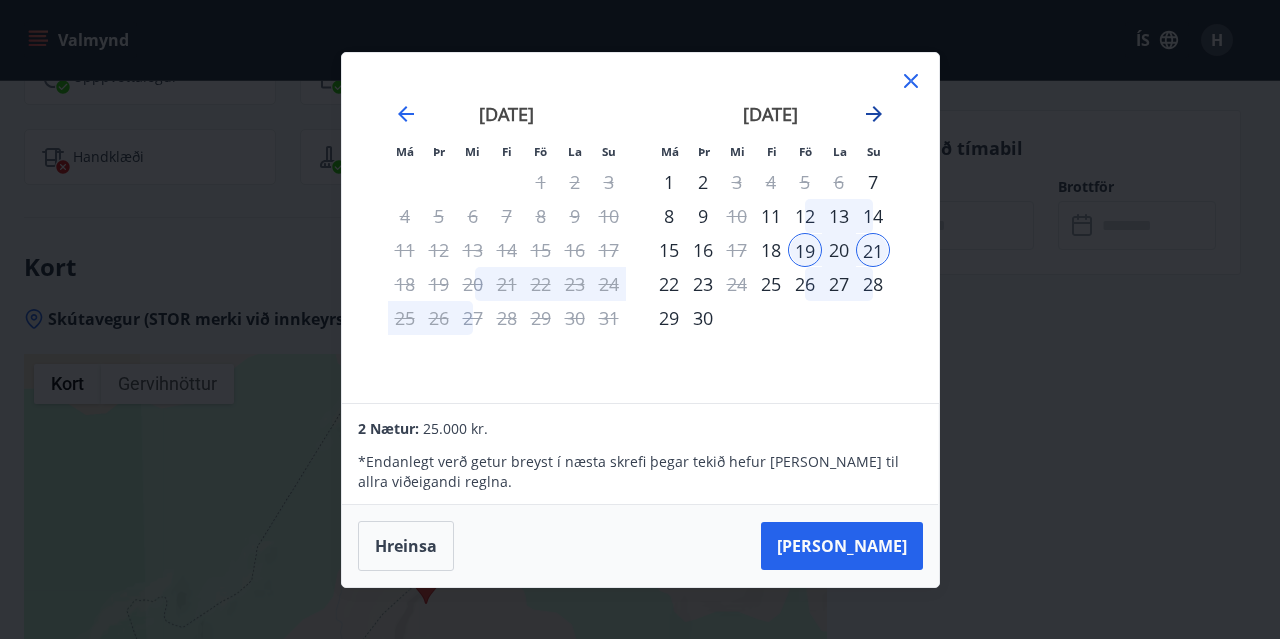 click 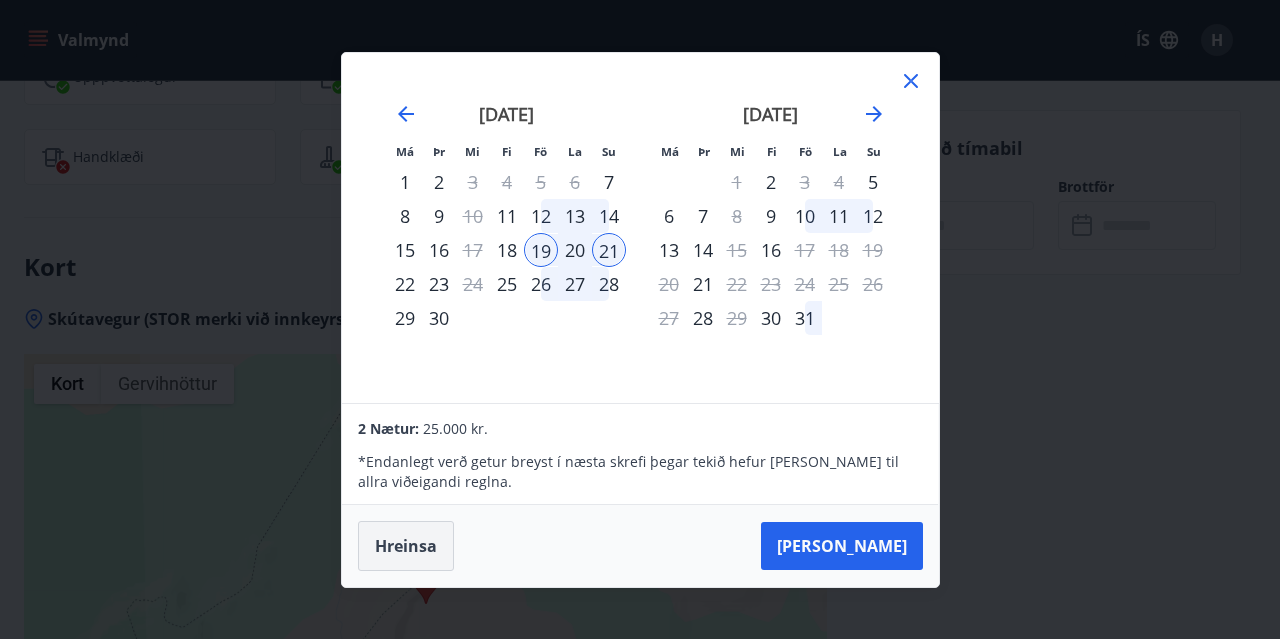 click on "Hreinsa" at bounding box center [406, 546] 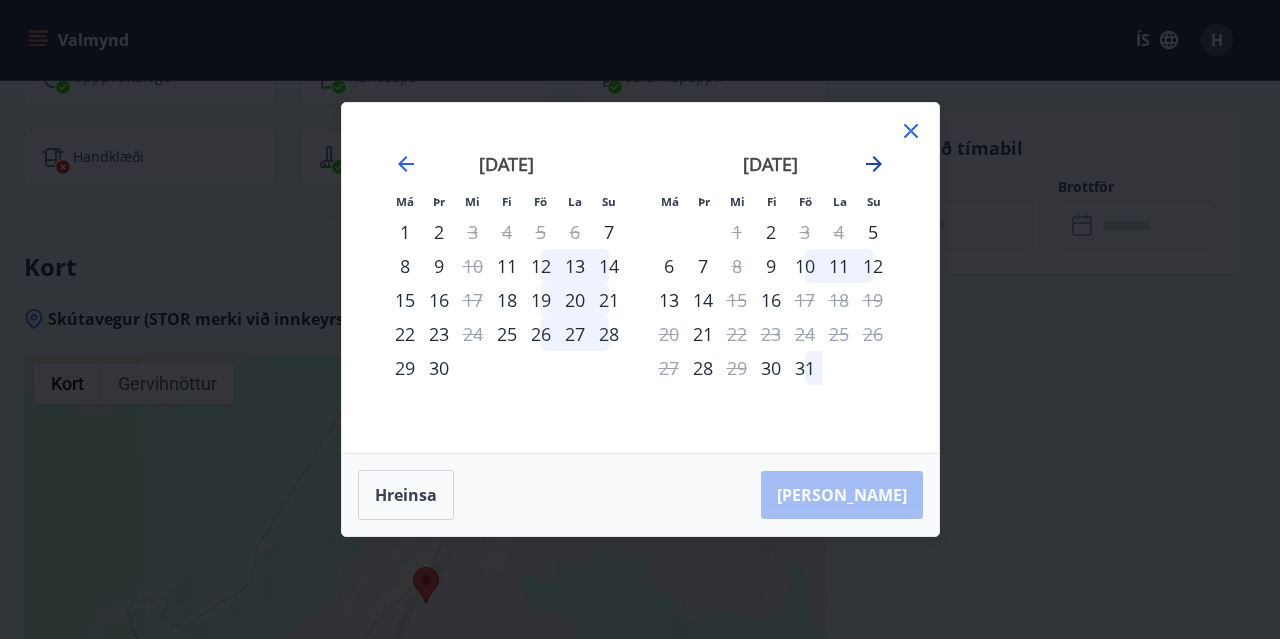 click 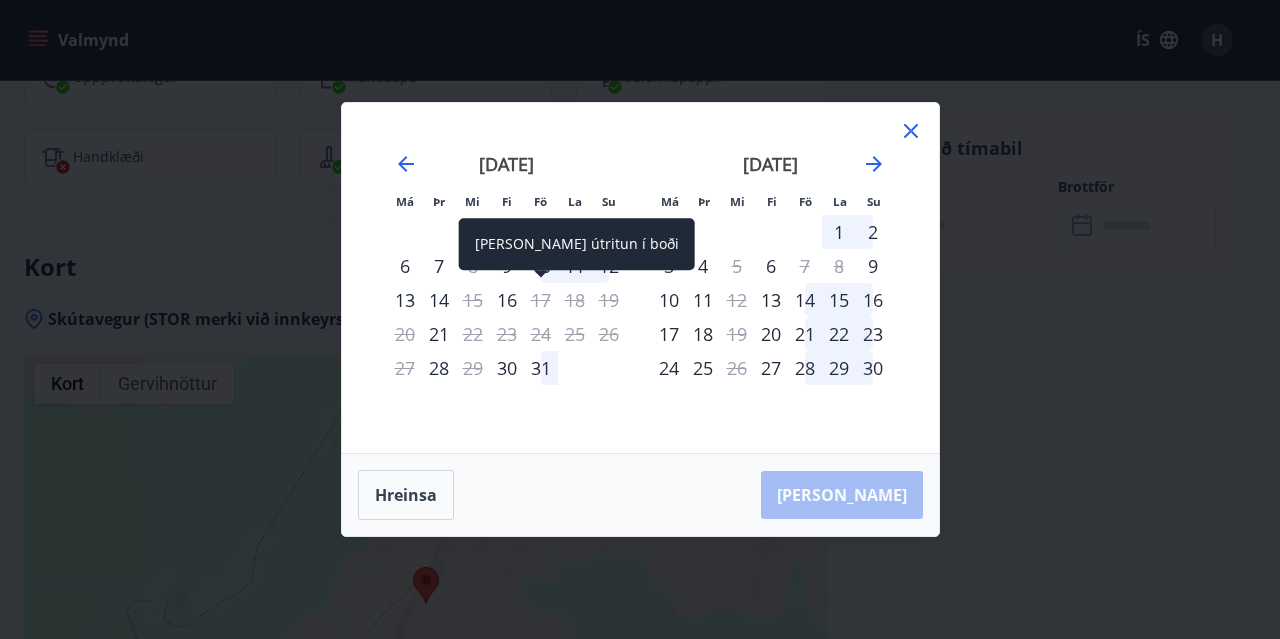 drag, startPoint x: 812, startPoint y: 305, endPoint x: 546, endPoint y: 272, distance: 268.03918 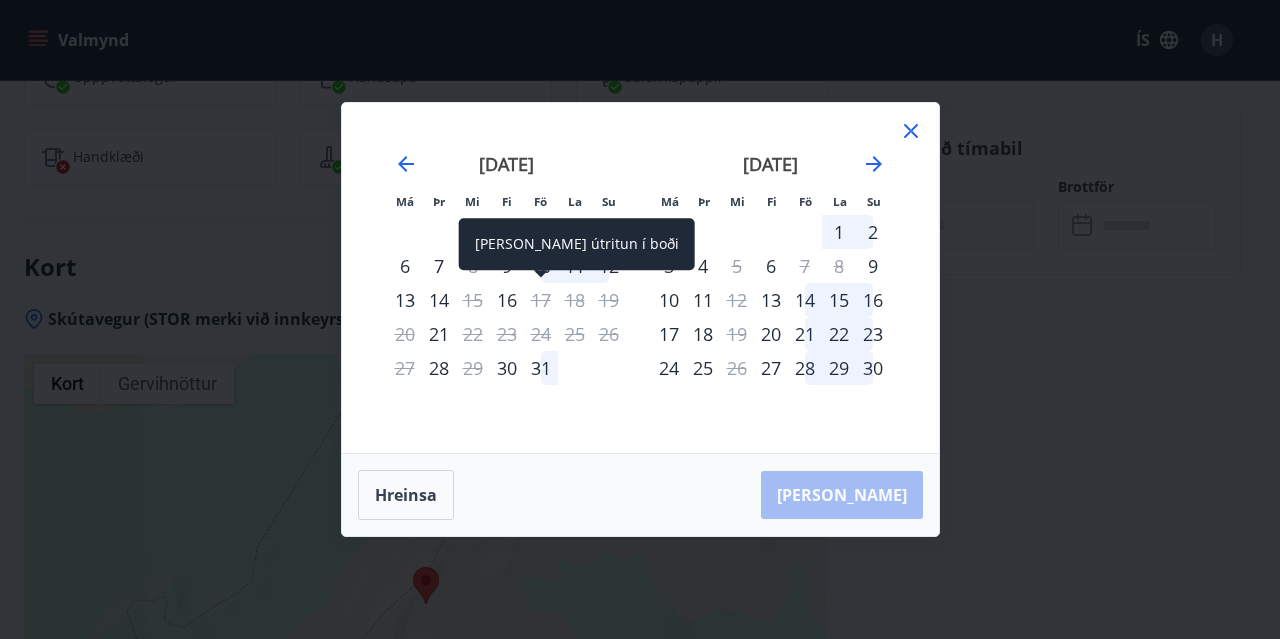 click on "Valmynd ÍS H Úthlíð Skútavegur (STOR merki við innkeyrsluna) - 806 Selfossi Size : 147 m2 Svefnherbergi : 3 Svefnstæði : 8 +13 Myndir Upplýsingar Mikilvægt  er að sækja tuskur og klósettpappír hjá Aðbúnaði fyrir brottför og skila skítugum tuskum til þeirra aftur.
Á sama stað skal sækja síma til að opna hliðið. Síminn er í blárri tösku [PERSON_NAME] "Eign Orkuveitunnar". Honum skal skila aftur á sama stað í lok leigu.
Eins væri [PERSON_NAME] fyrir Aðbúnað að vita hvort [PERSON_NAME] eitthvað af ræstivörum ( uppþvottalögur, klósettpappír, kubba í uppþvottavél og fl.) þar sem gestir þrífa sjálfir eftir sig og enginn umsjónarmaður er með þetta orlofshús.
Leigjendur þurfa að [PERSON_NAME] gas sjálfir, og senda svo kvittunina á [URL][DOMAIN_NAME] . Nánari leiðbeiningar eru inni á Stor síðunni á Workplace.
Í geymslunni [PERSON_NAME] hreinar sængur, koddar og yfirdýnur í poka úti í geymslu til skiptana eftir þörfum." at bounding box center [640, -1518] 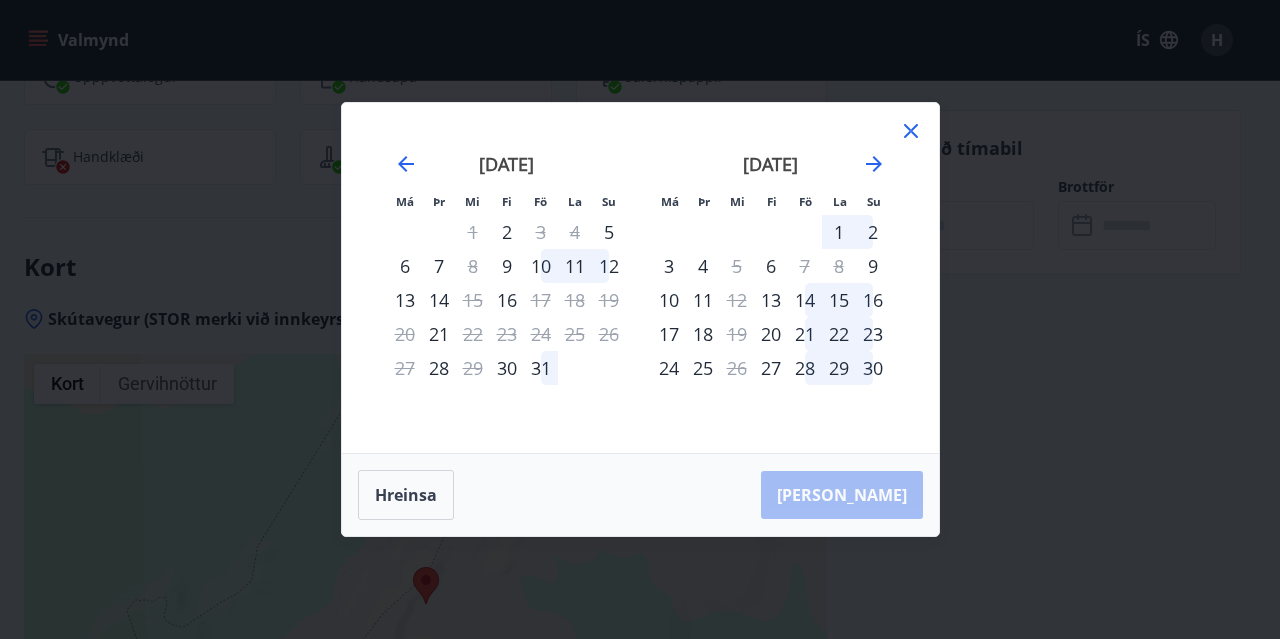 click on "10" at bounding box center (541, 266) 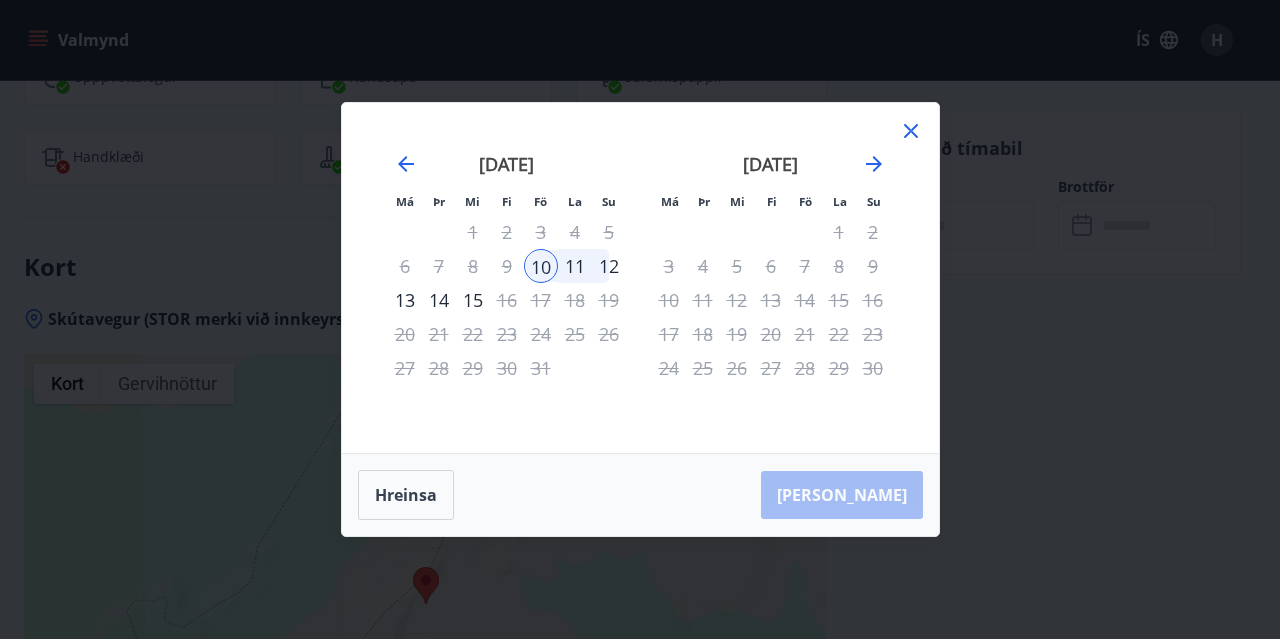 click on "12" at bounding box center [609, 266] 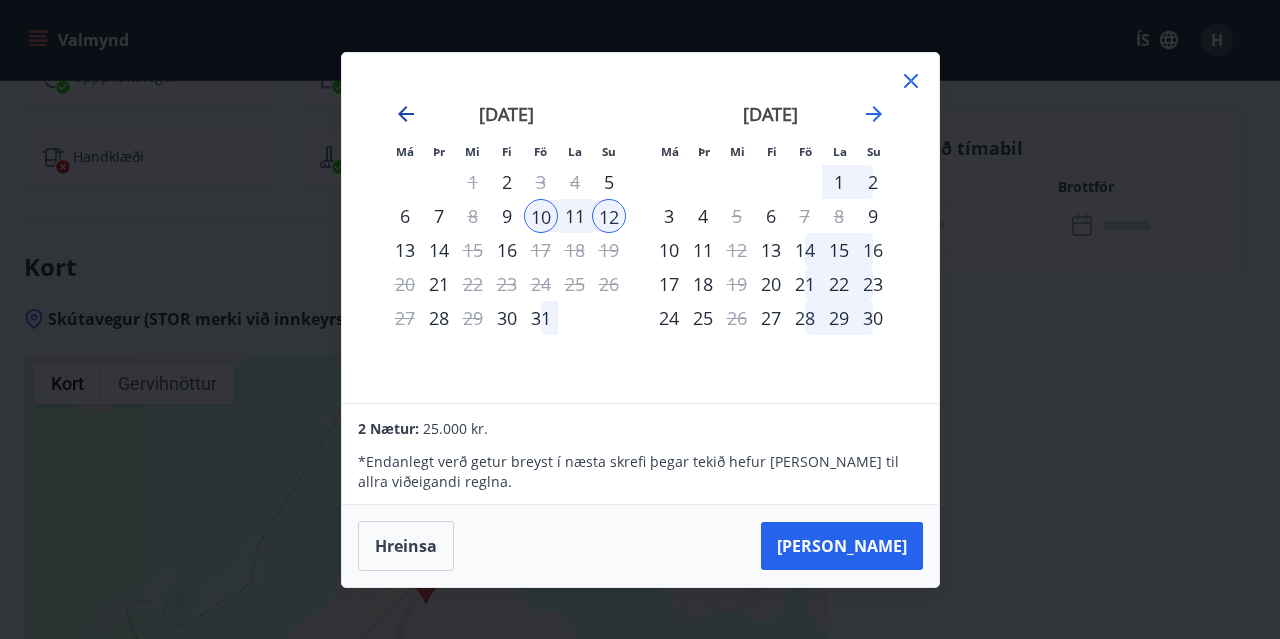 click 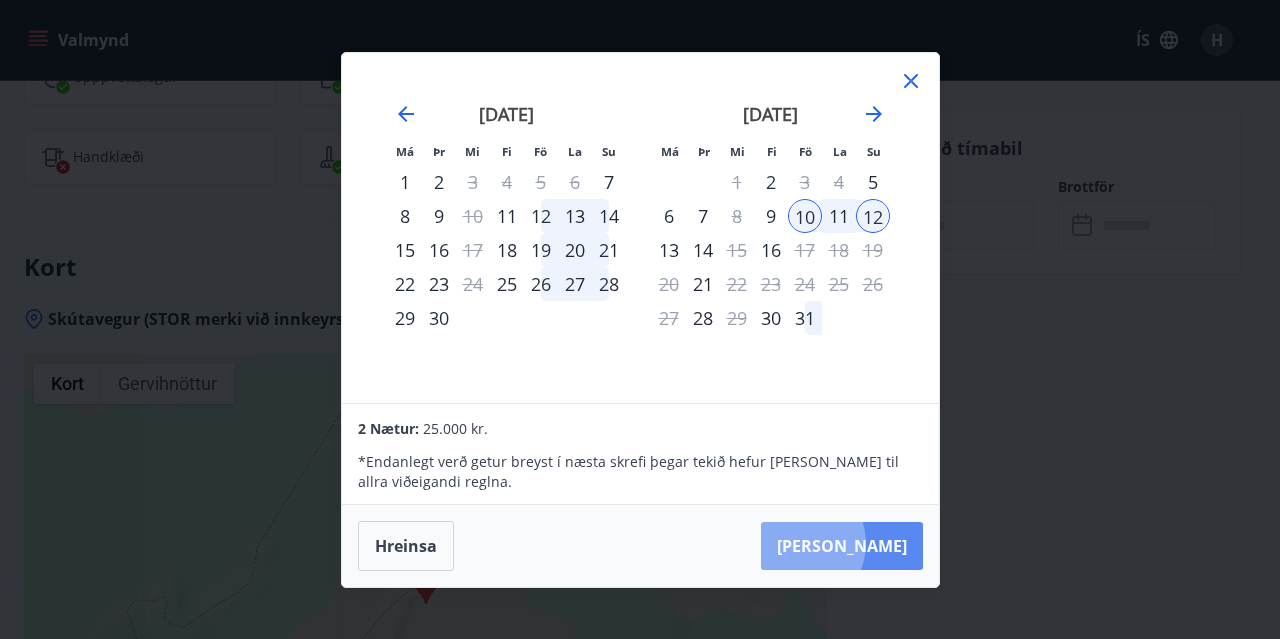 click on "[PERSON_NAME]" at bounding box center (842, 546) 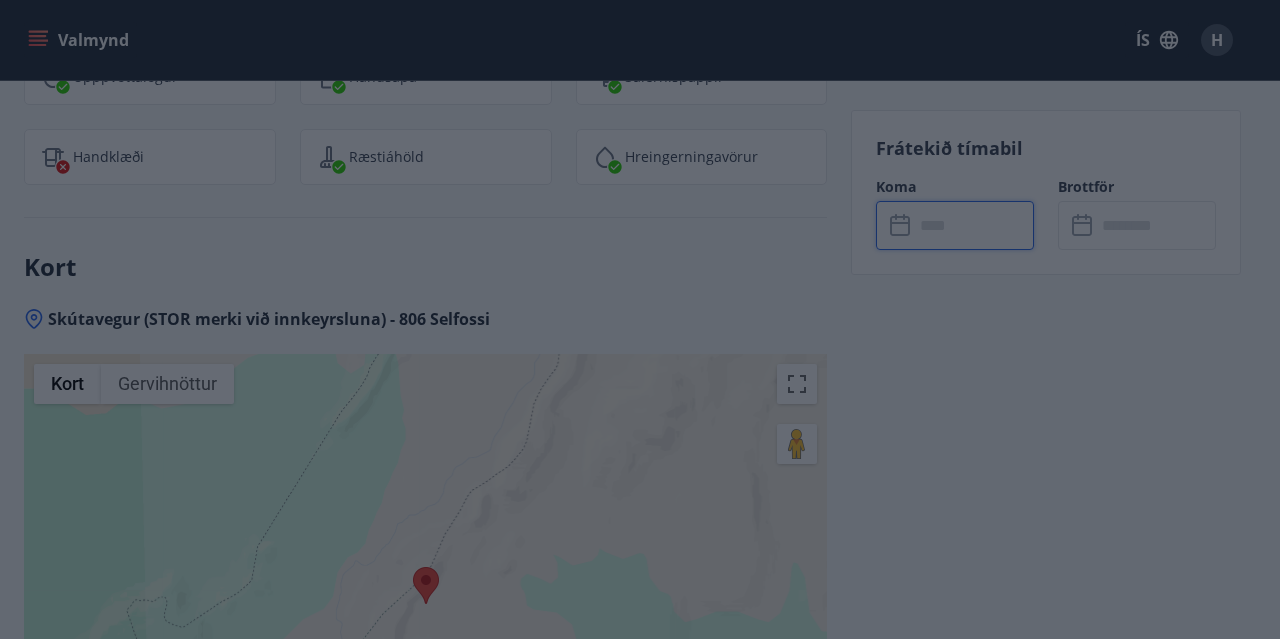 type on "******" 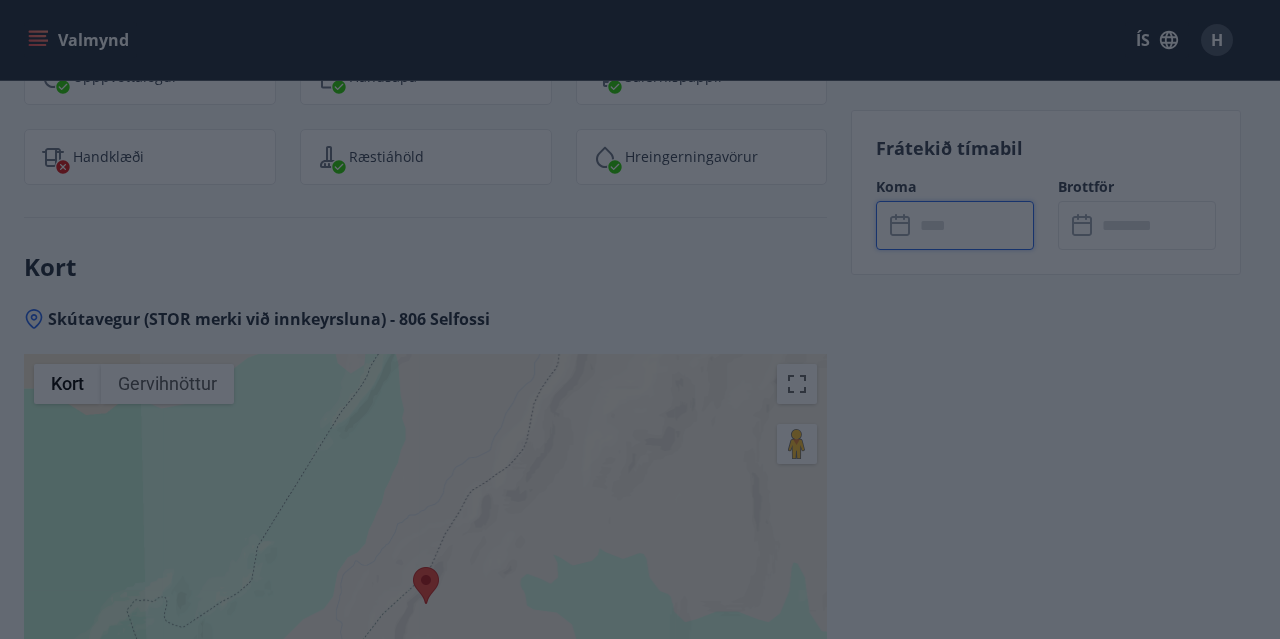 type on "******" 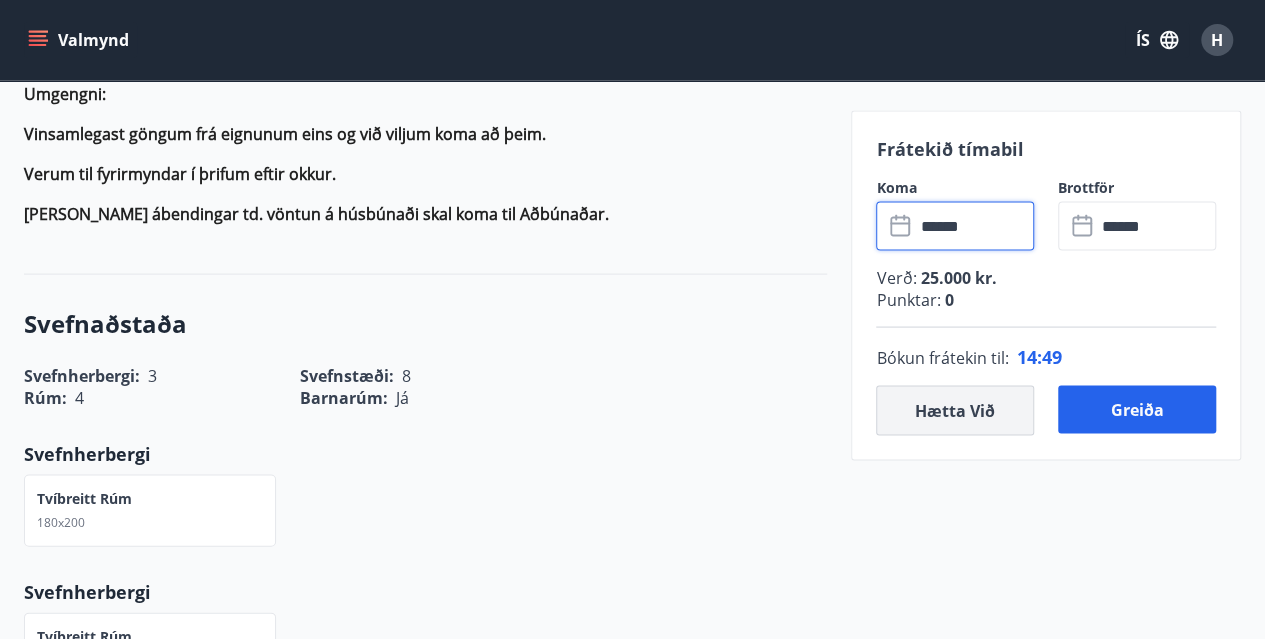 scroll, scrollTop: 1868, scrollLeft: 0, axis: vertical 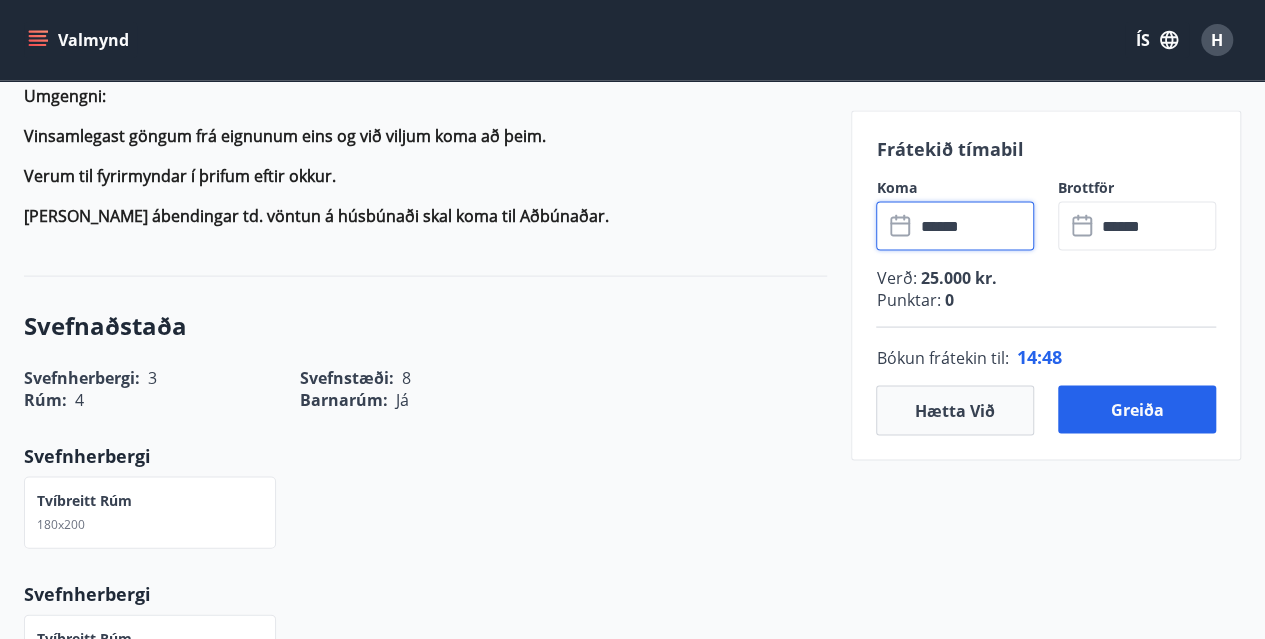 click on "******" at bounding box center (974, 225) 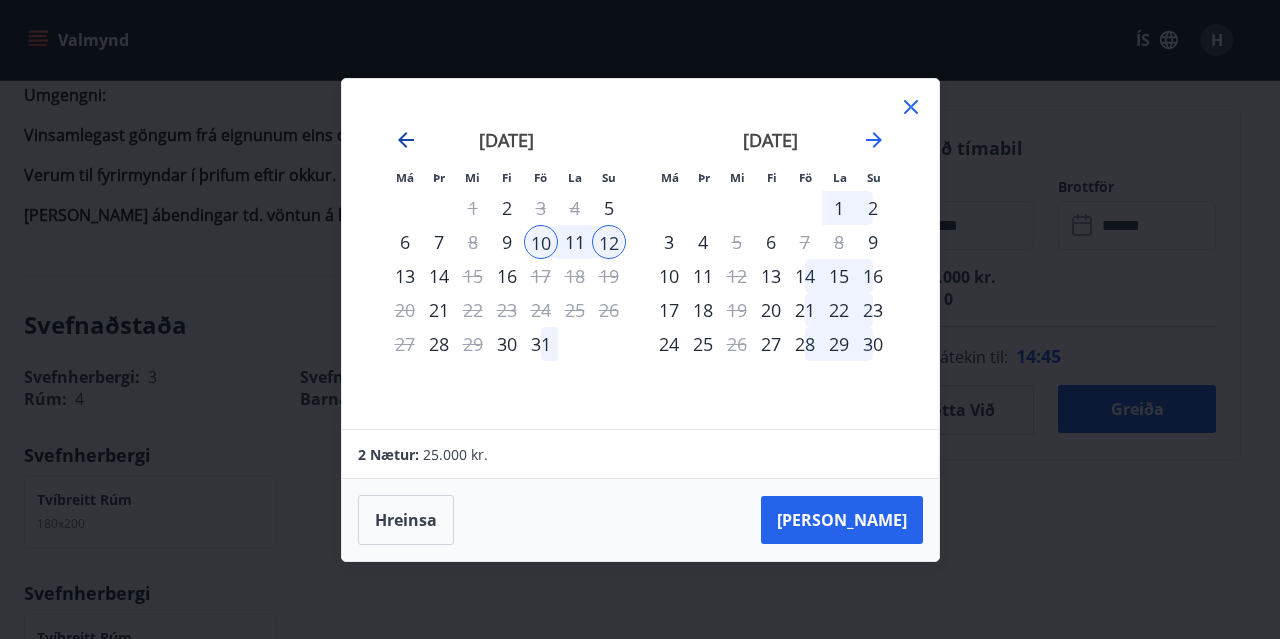 click 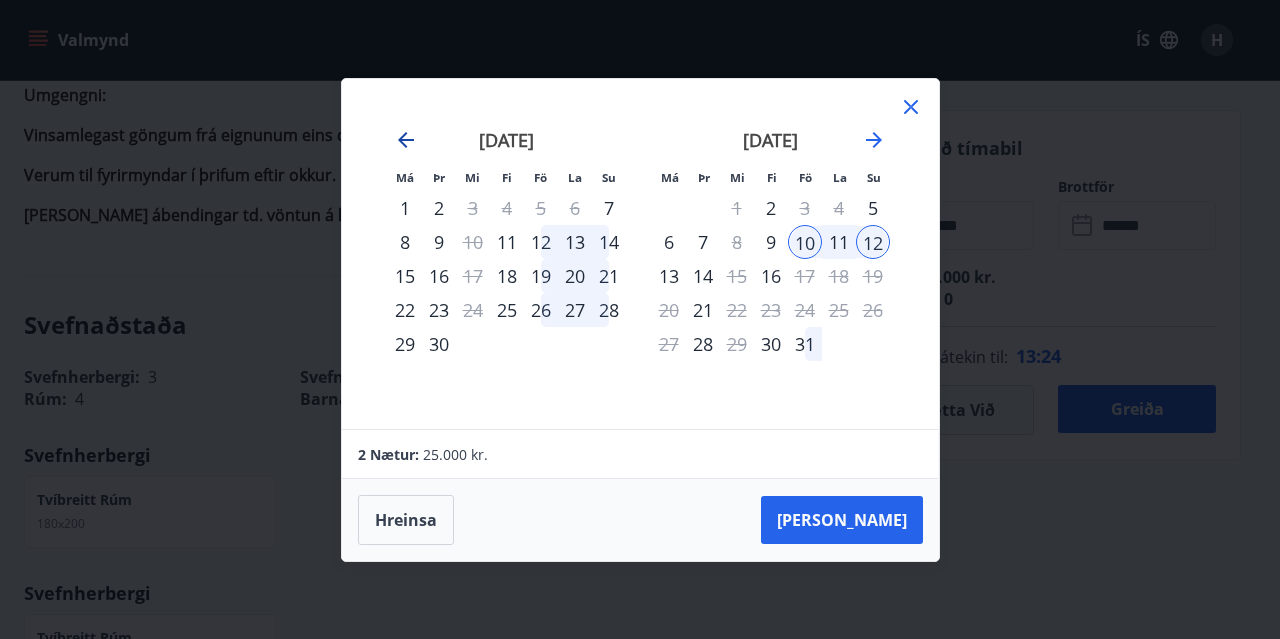 click 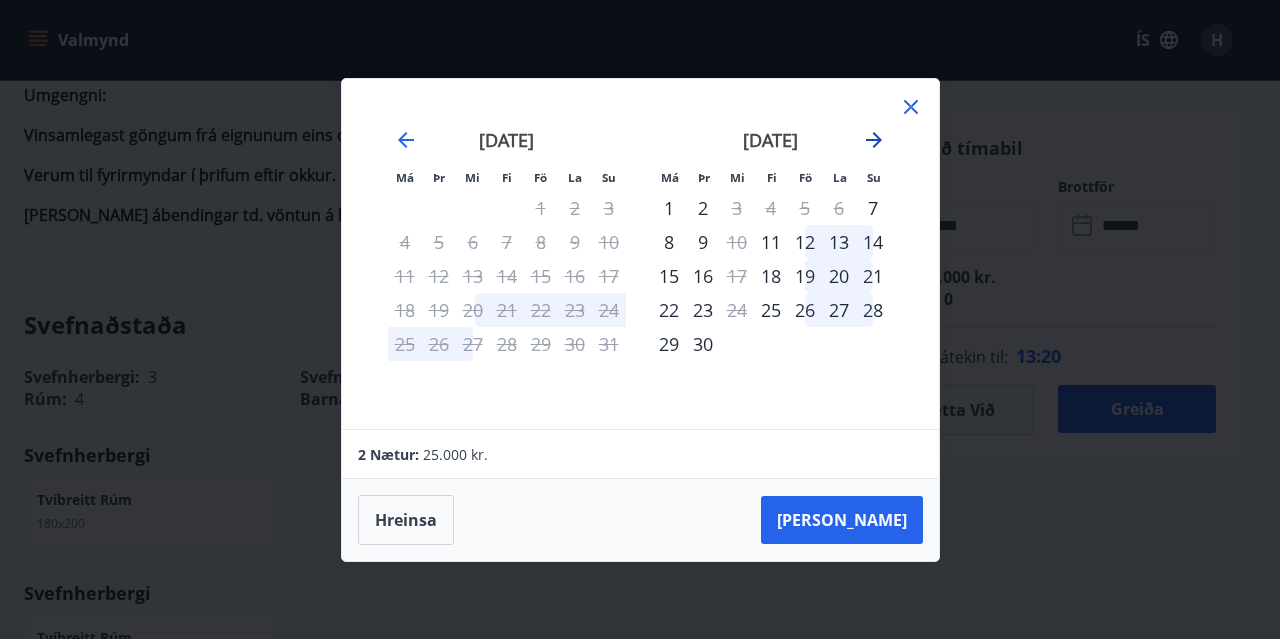 click 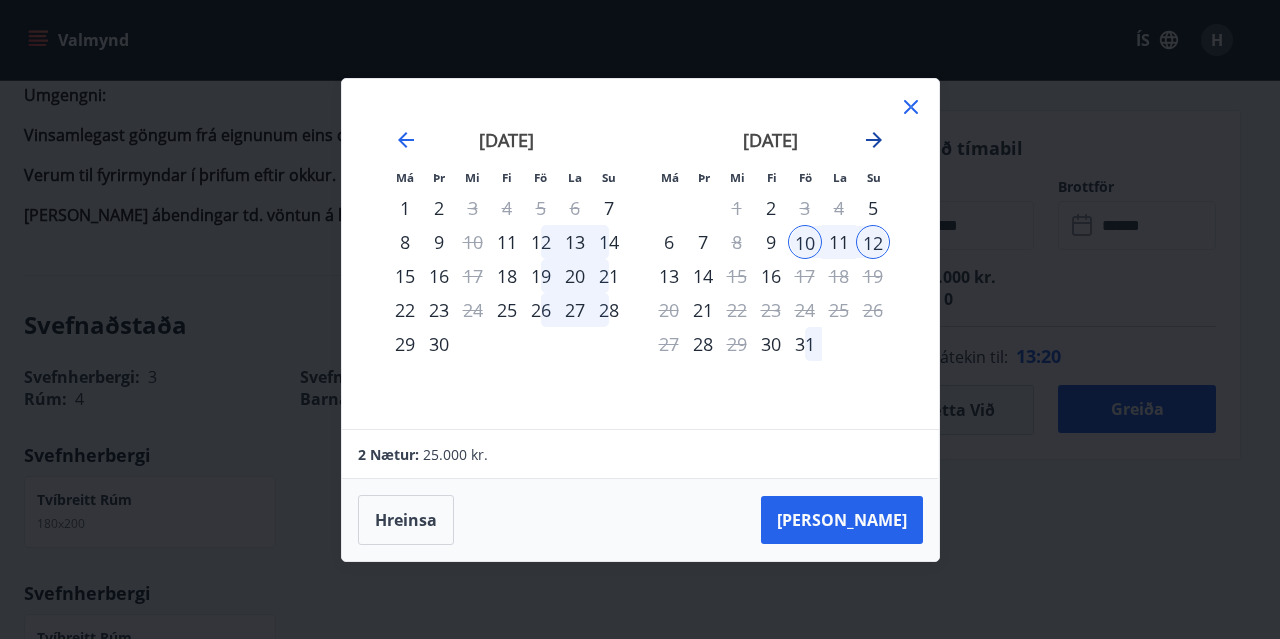 click 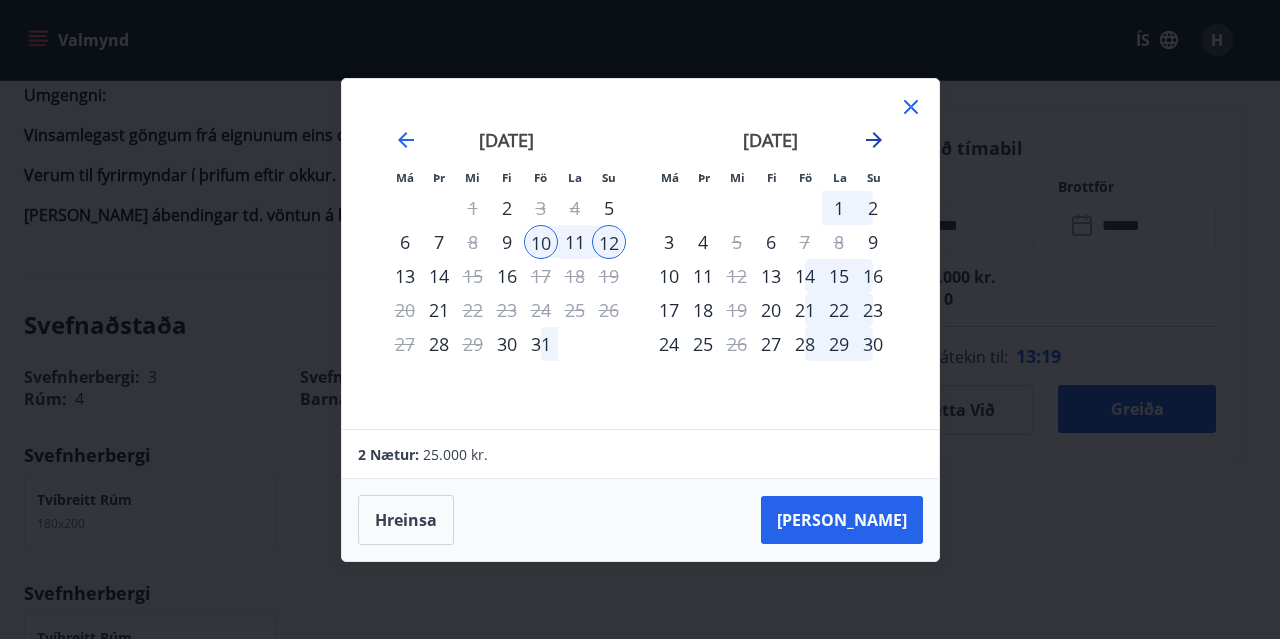 click 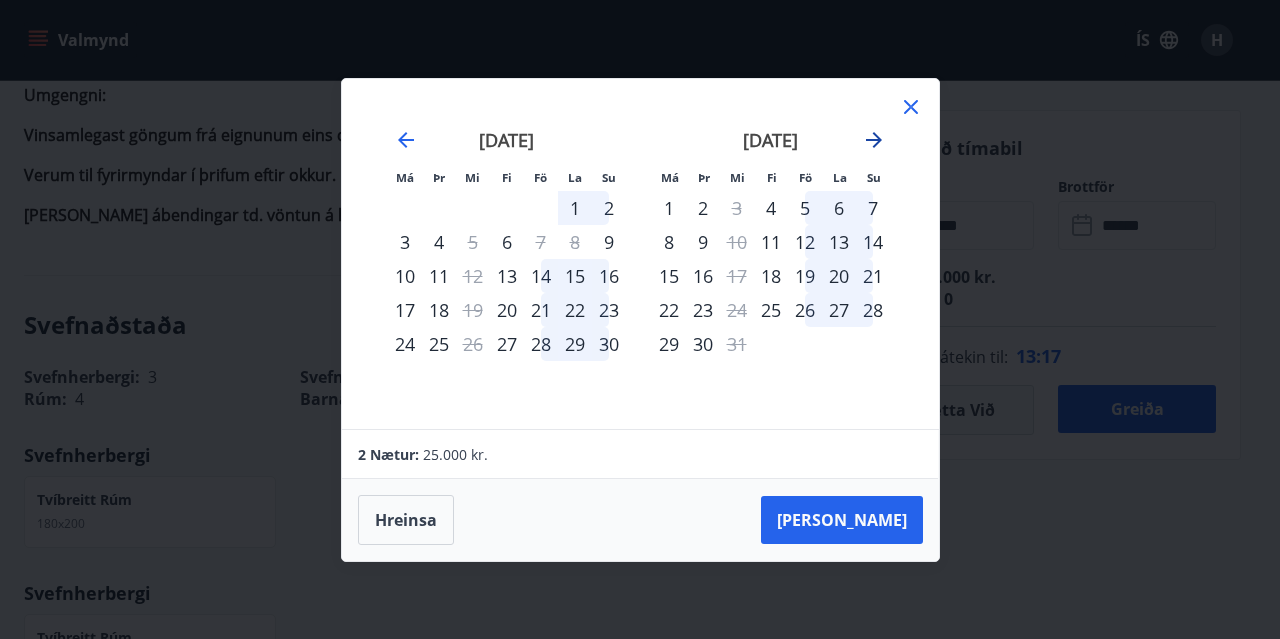 click 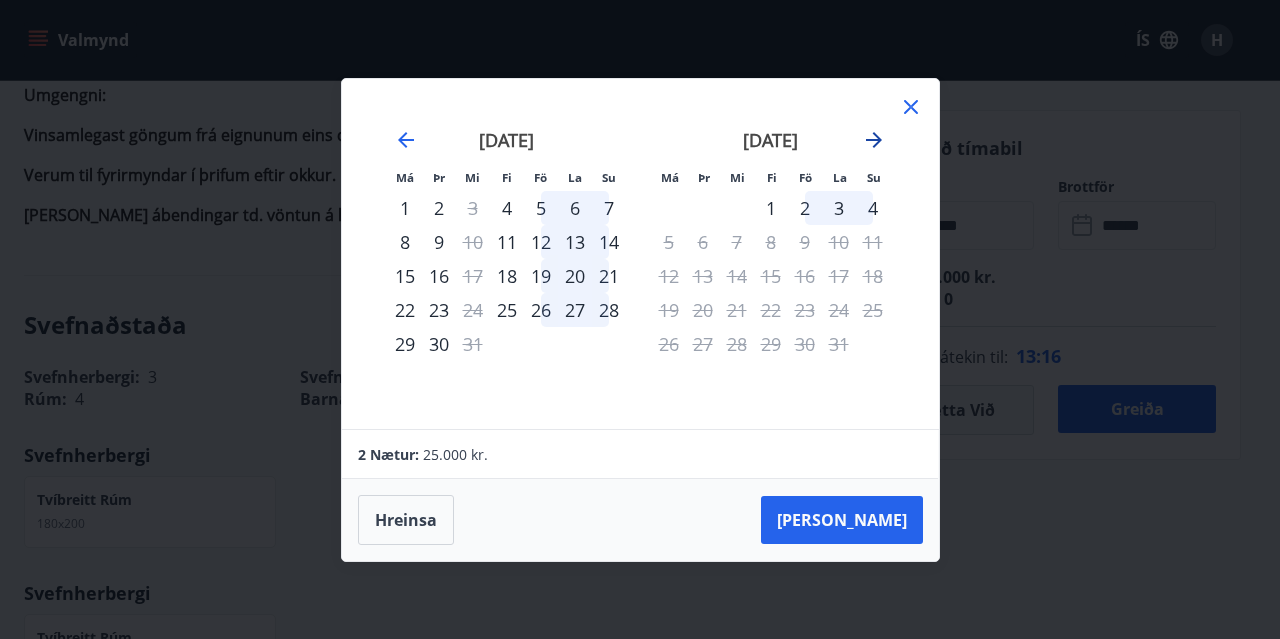 click 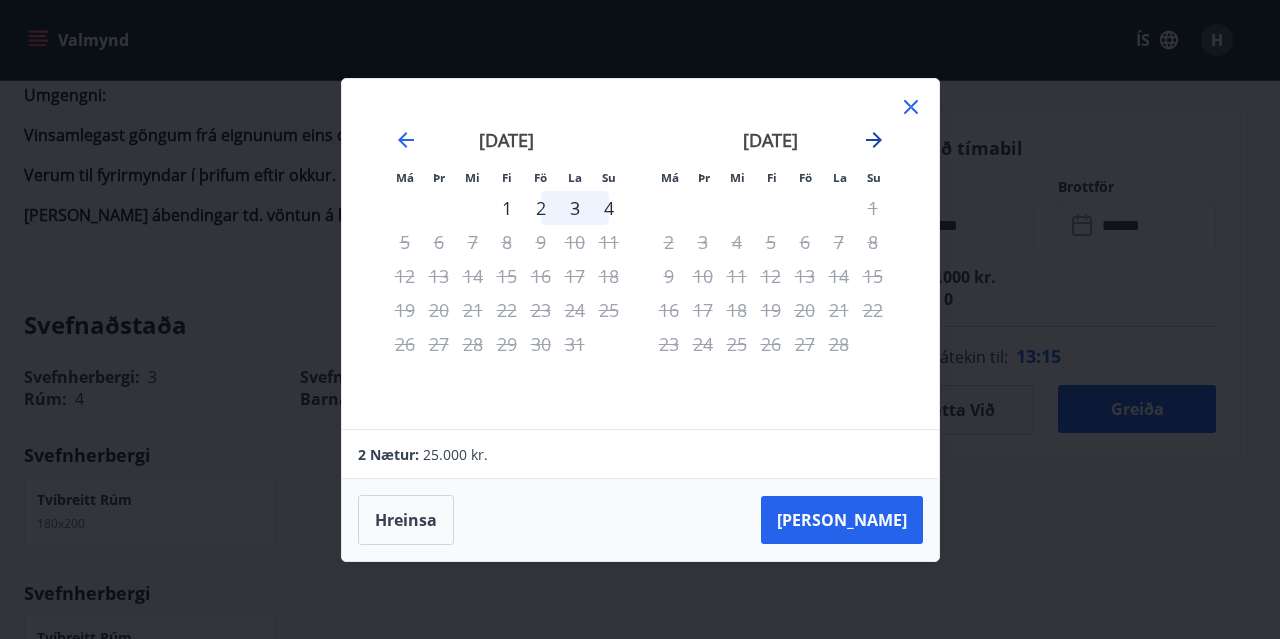 click 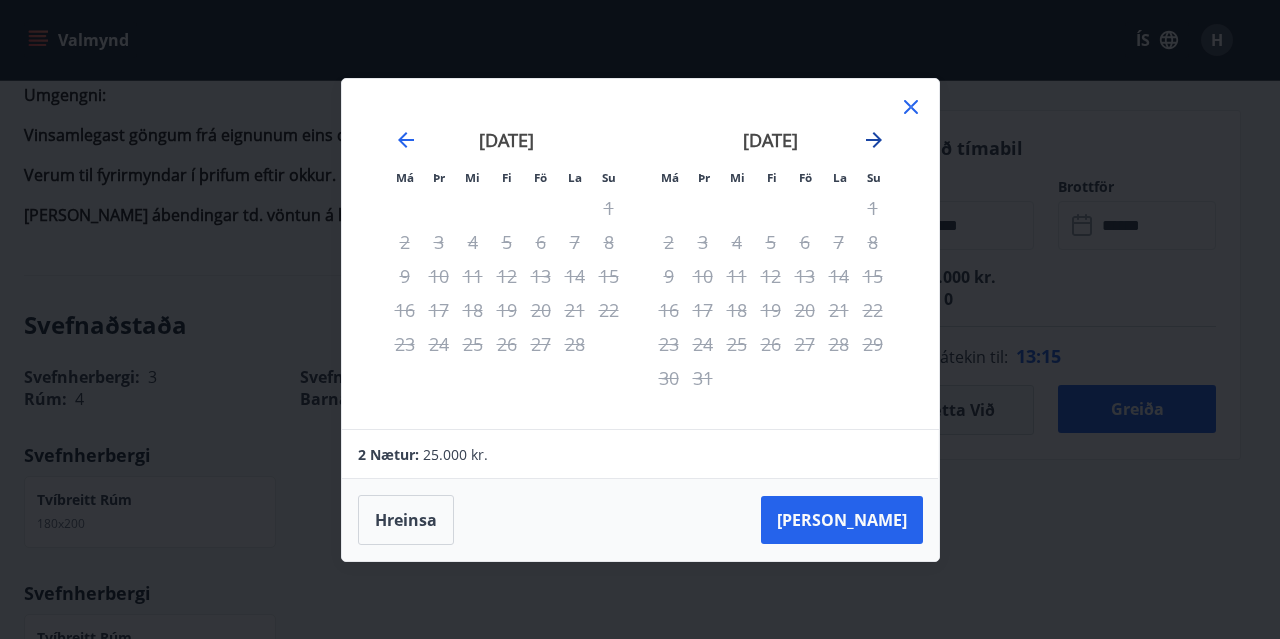 click 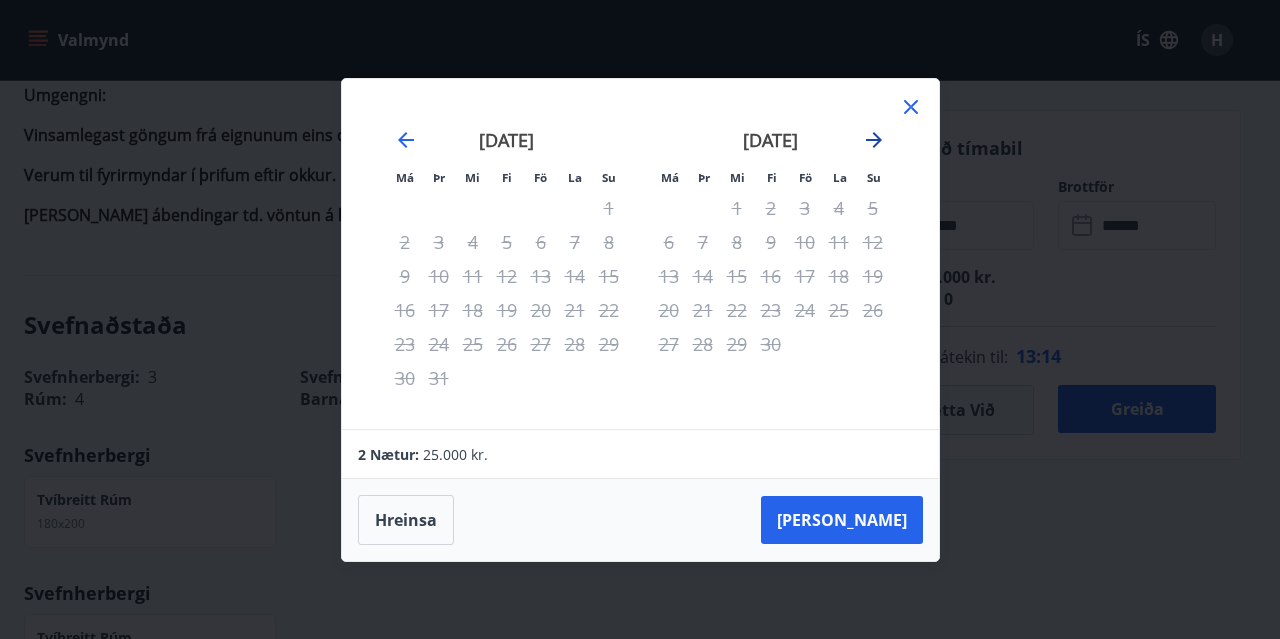 click 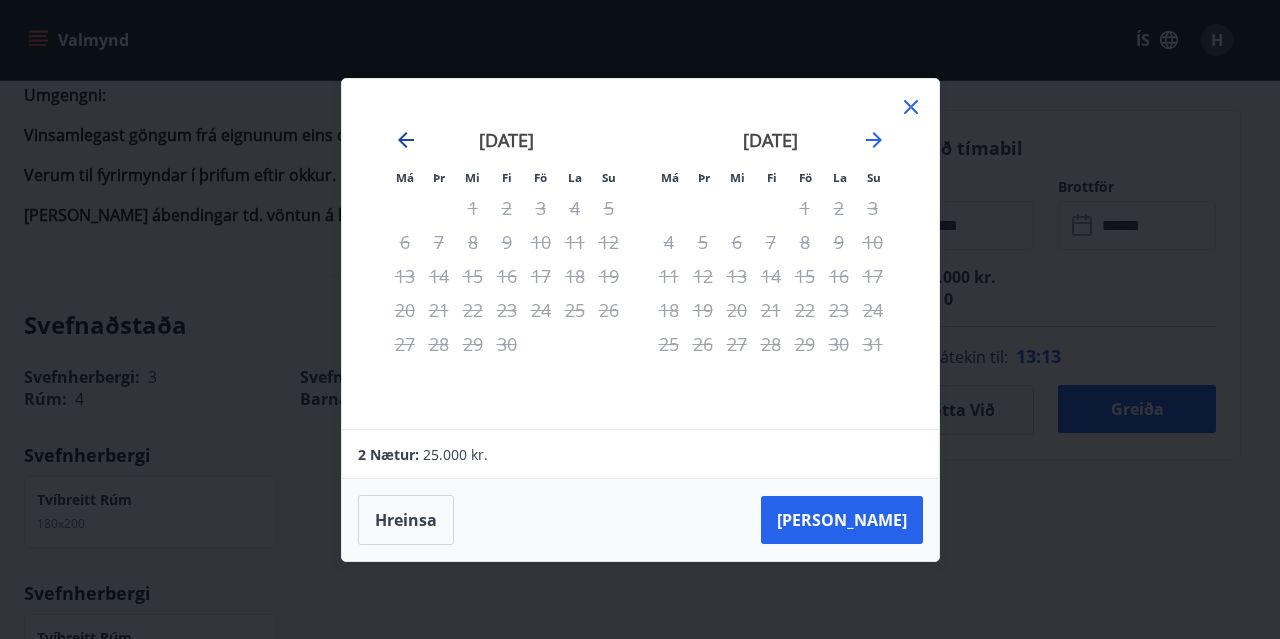 click 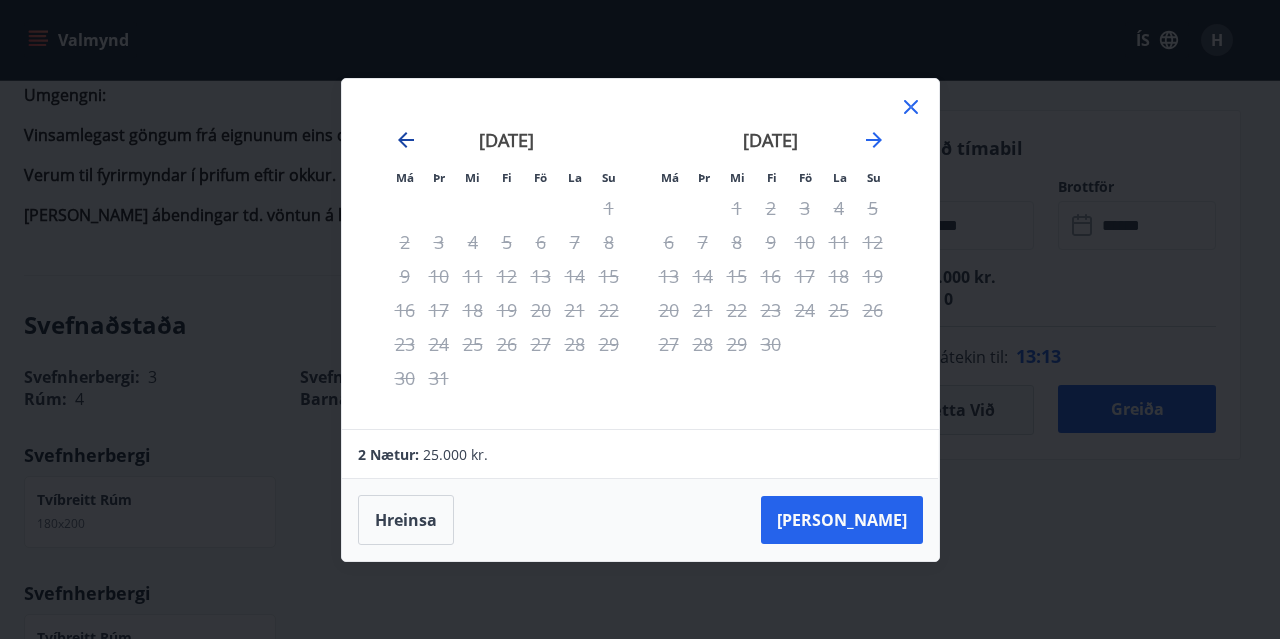 click 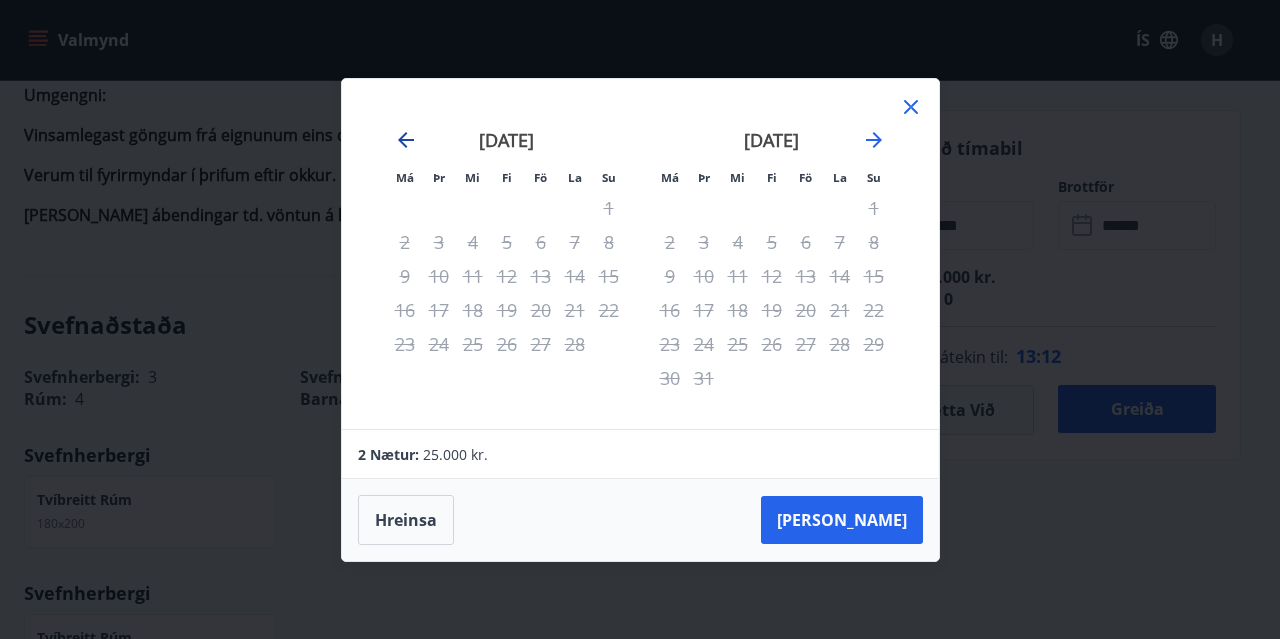 click 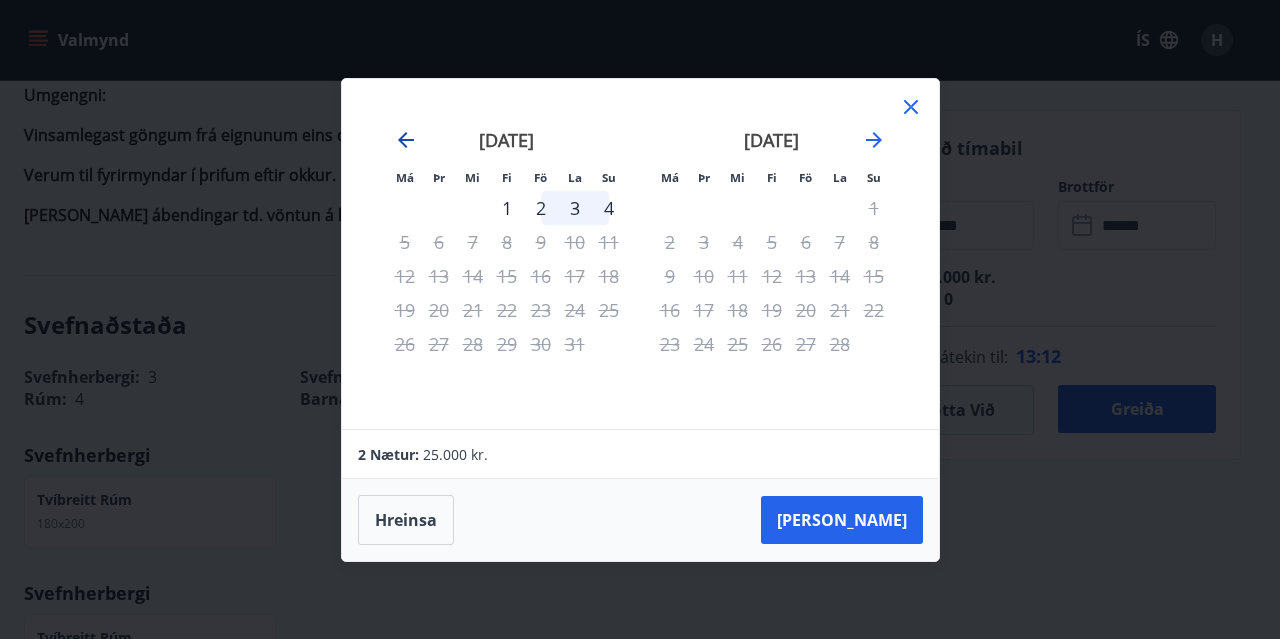 click 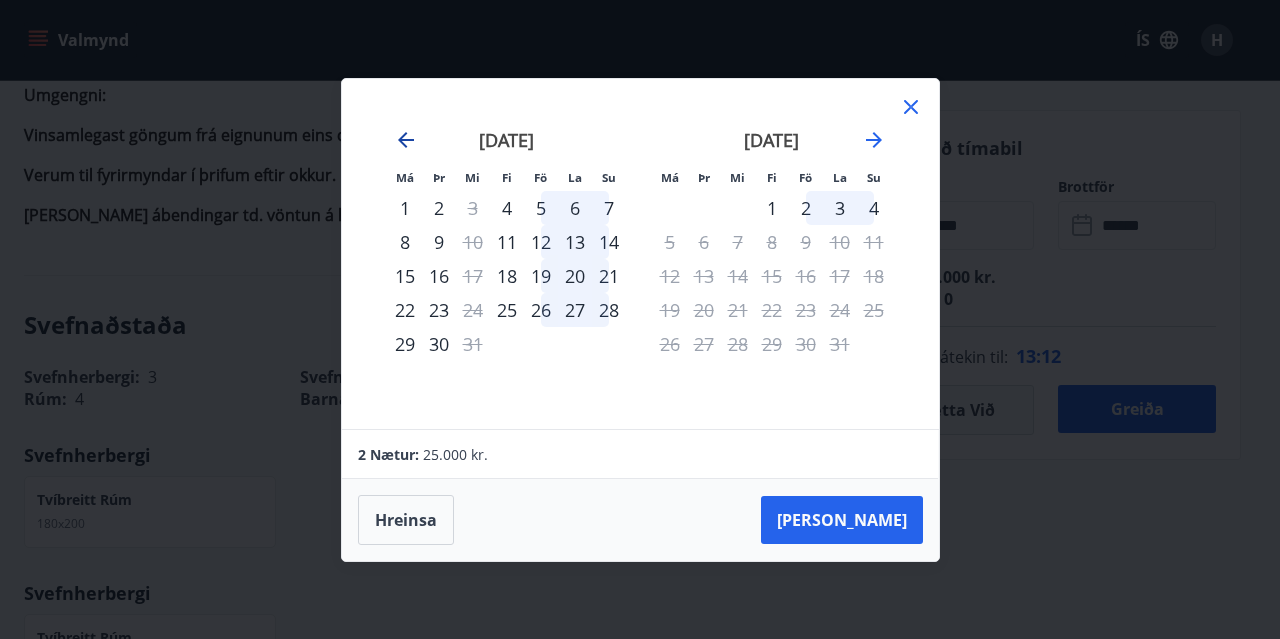click 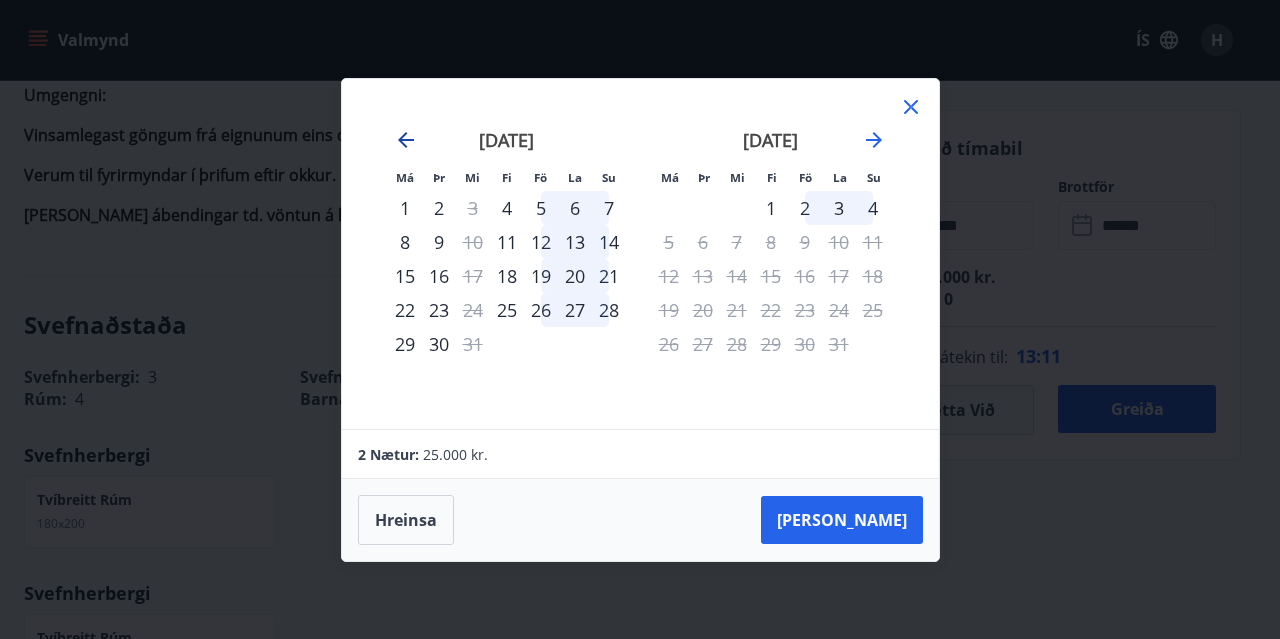 click 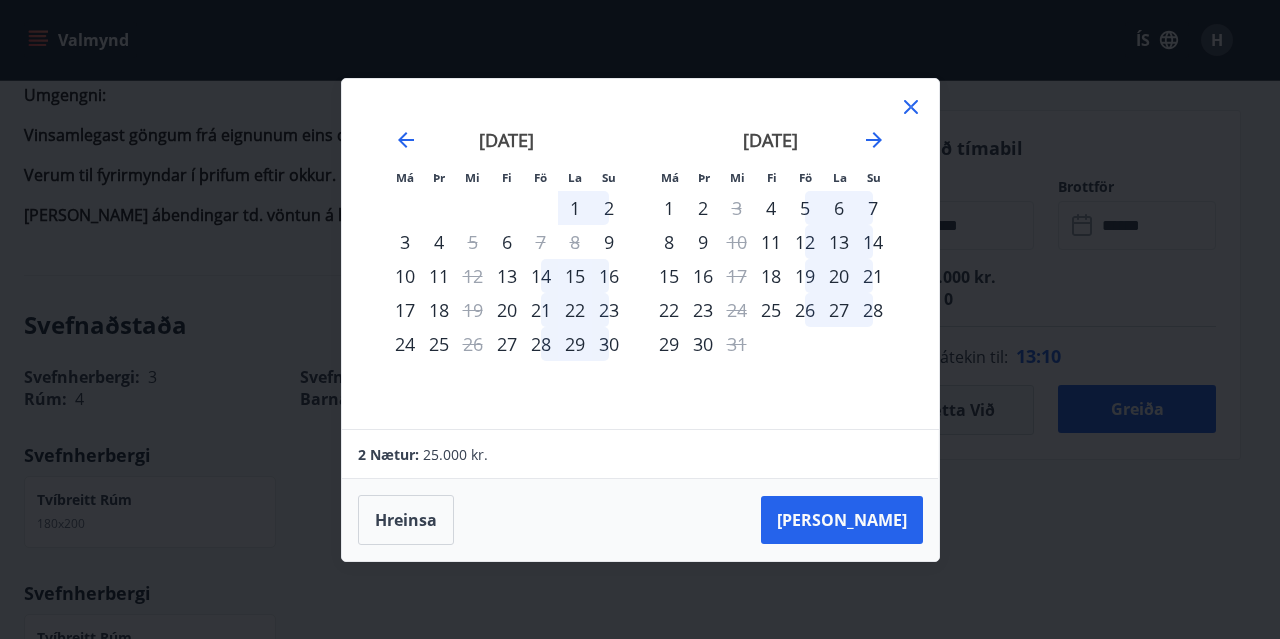 click 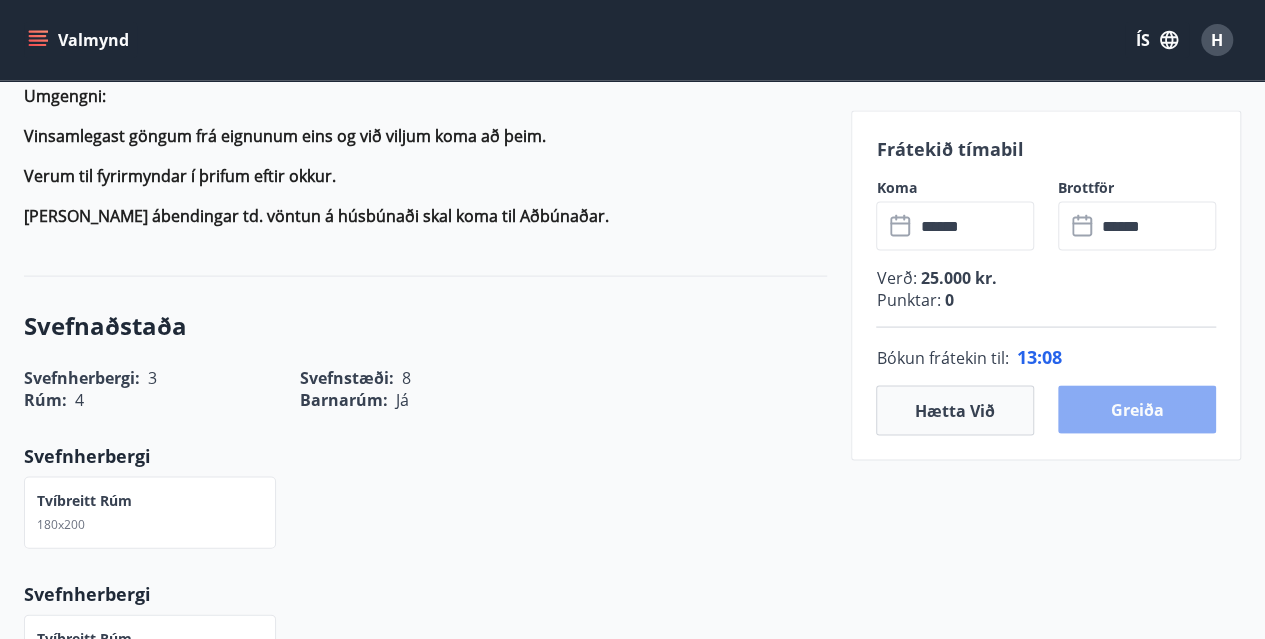 click on "Greiða" at bounding box center (1137, 409) 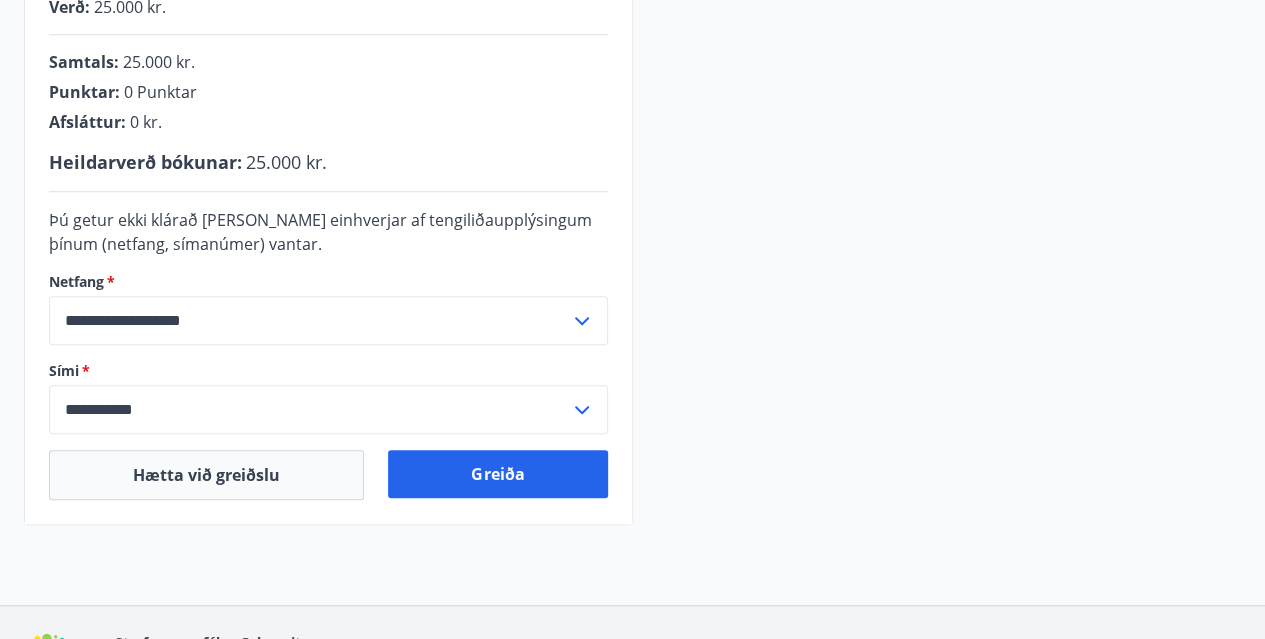 scroll, scrollTop: 531, scrollLeft: 0, axis: vertical 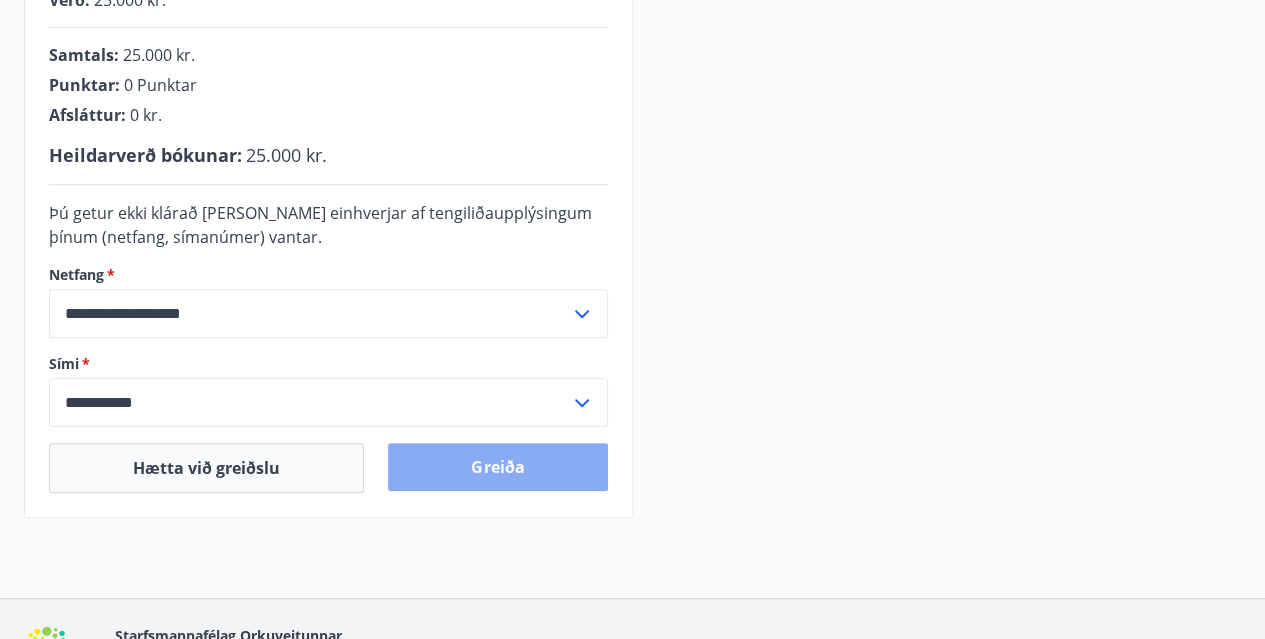 click on "Greiða" at bounding box center [497, 467] 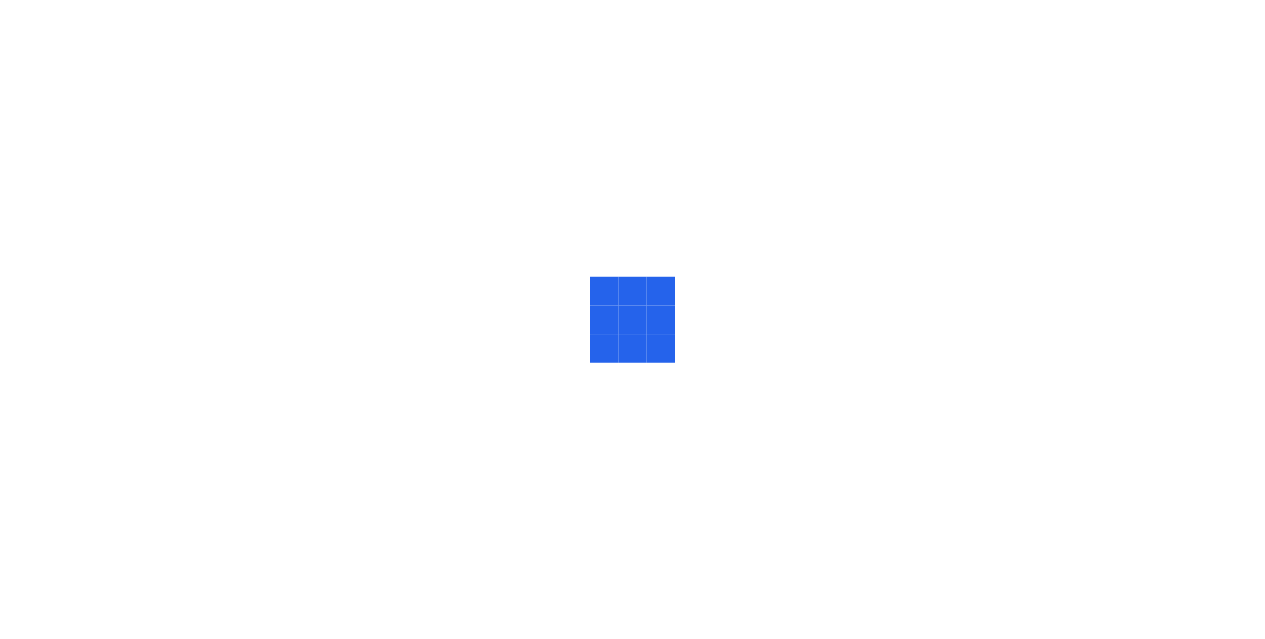 scroll, scrollTop: 0, scrollLeft: 0, axis: both 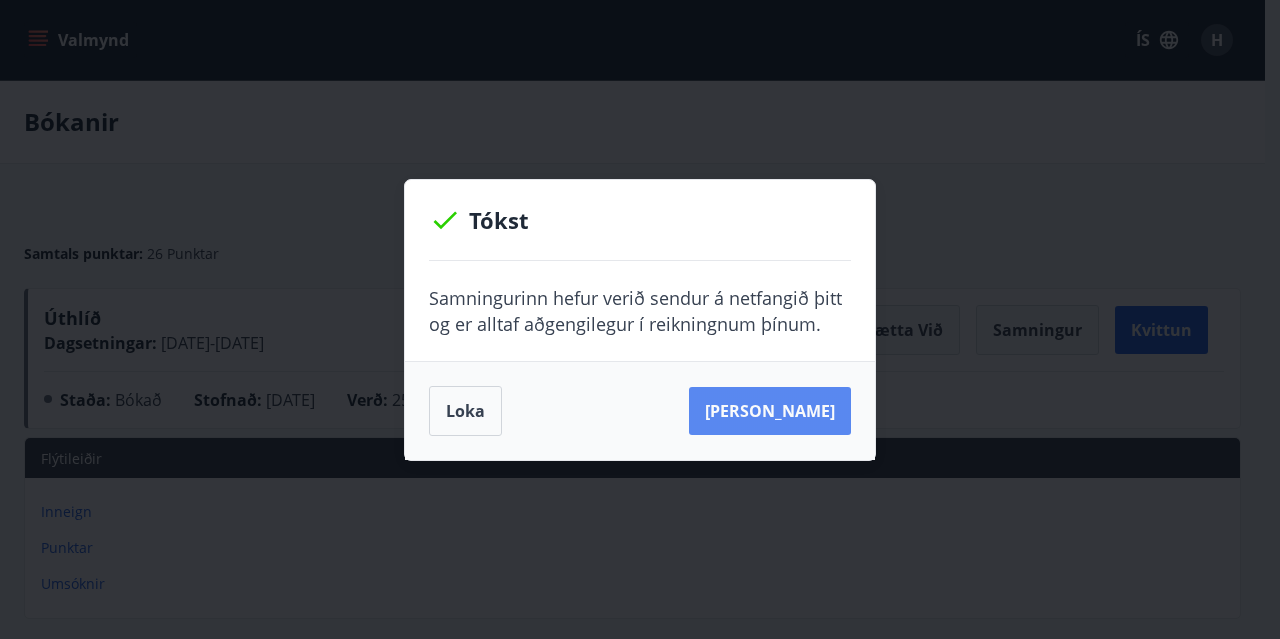 click on "Sjá samning" at bounding box center [770, 411] 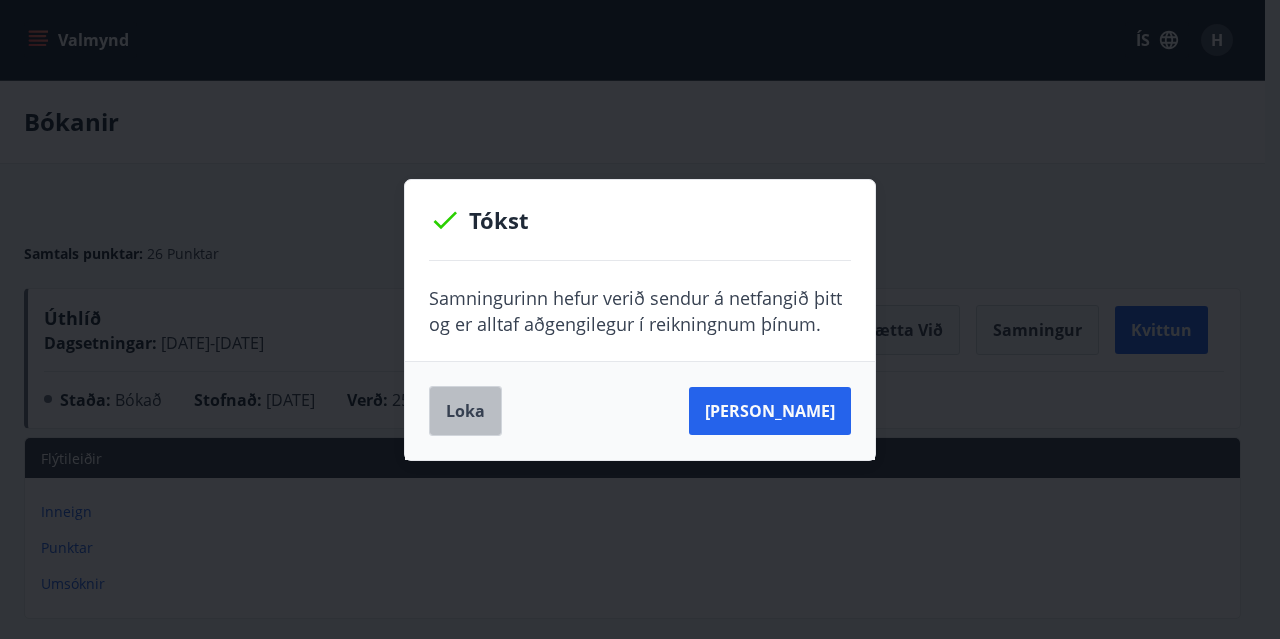 click on "Loka" at bounding box center (465, 411) 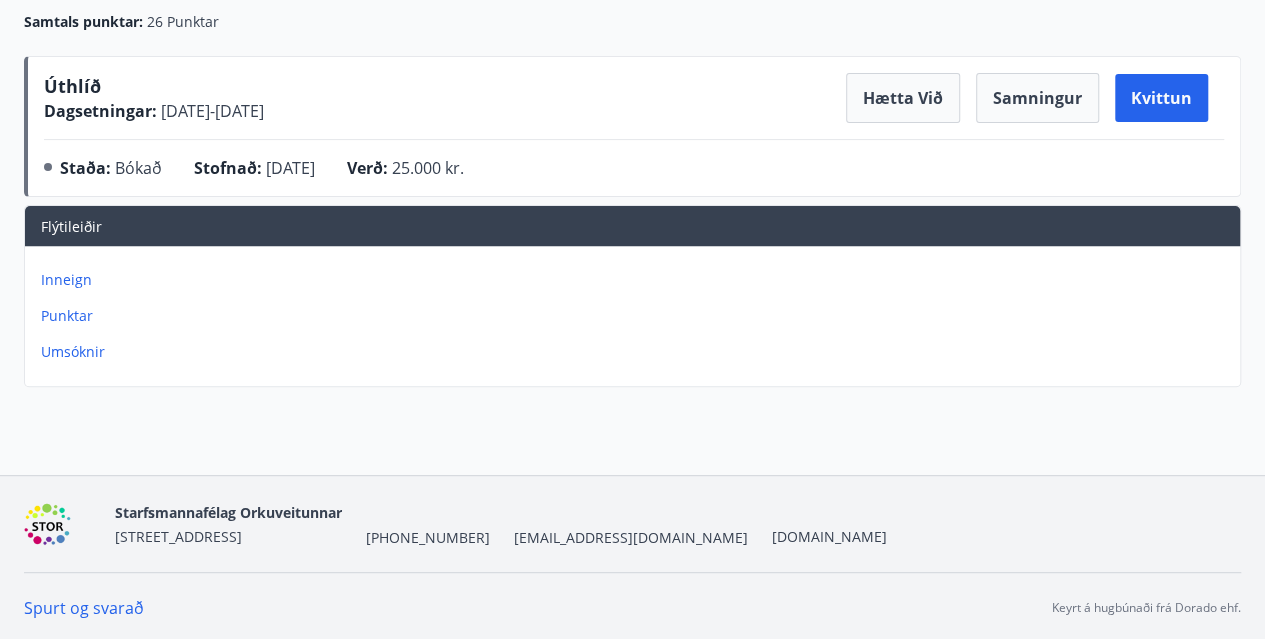 scroll, scrollTop: 0, scrollLeft: 0, axis: both 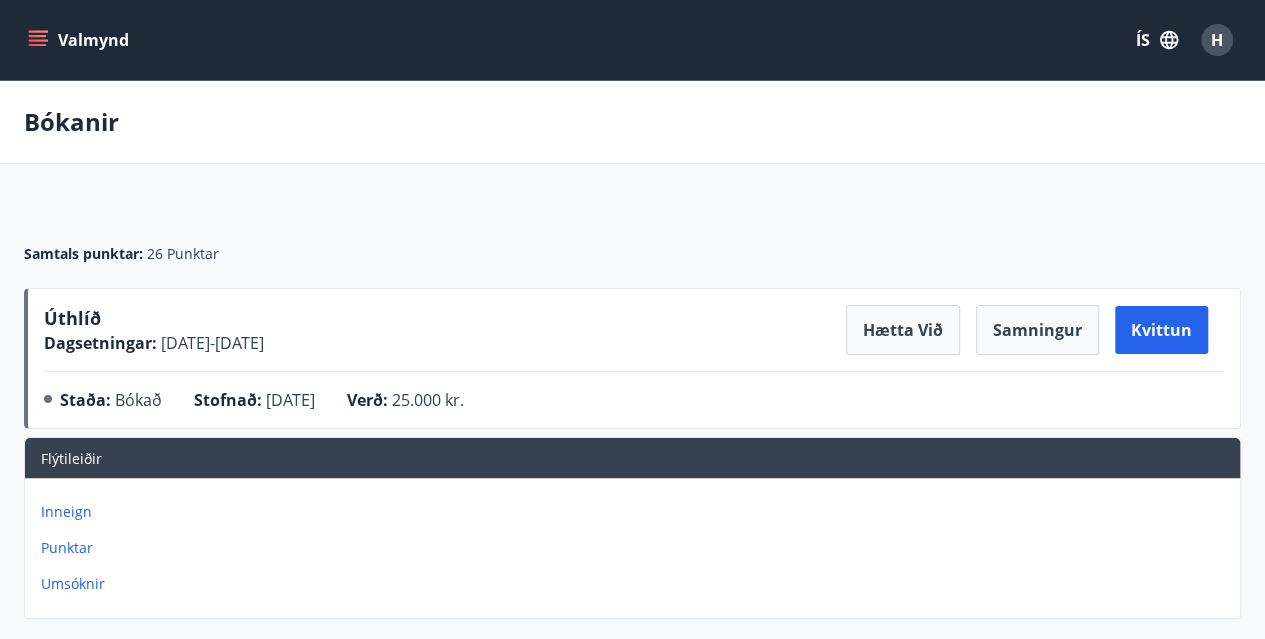click 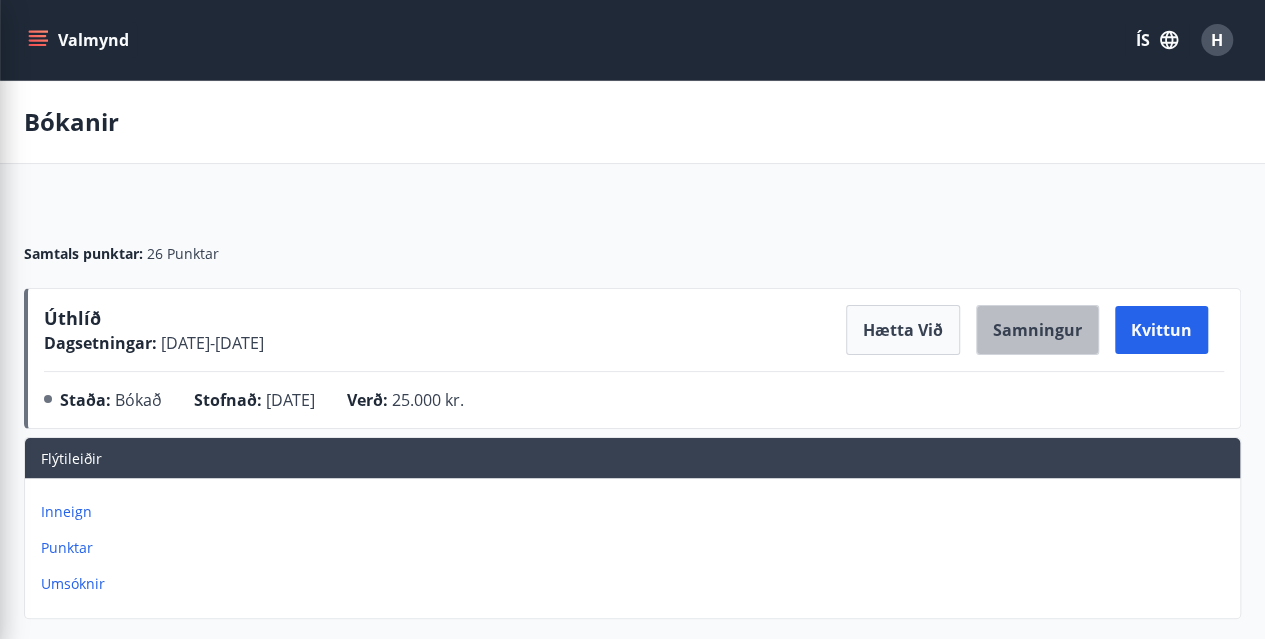 click on "Samningur" at bounding box center (1037, 330) 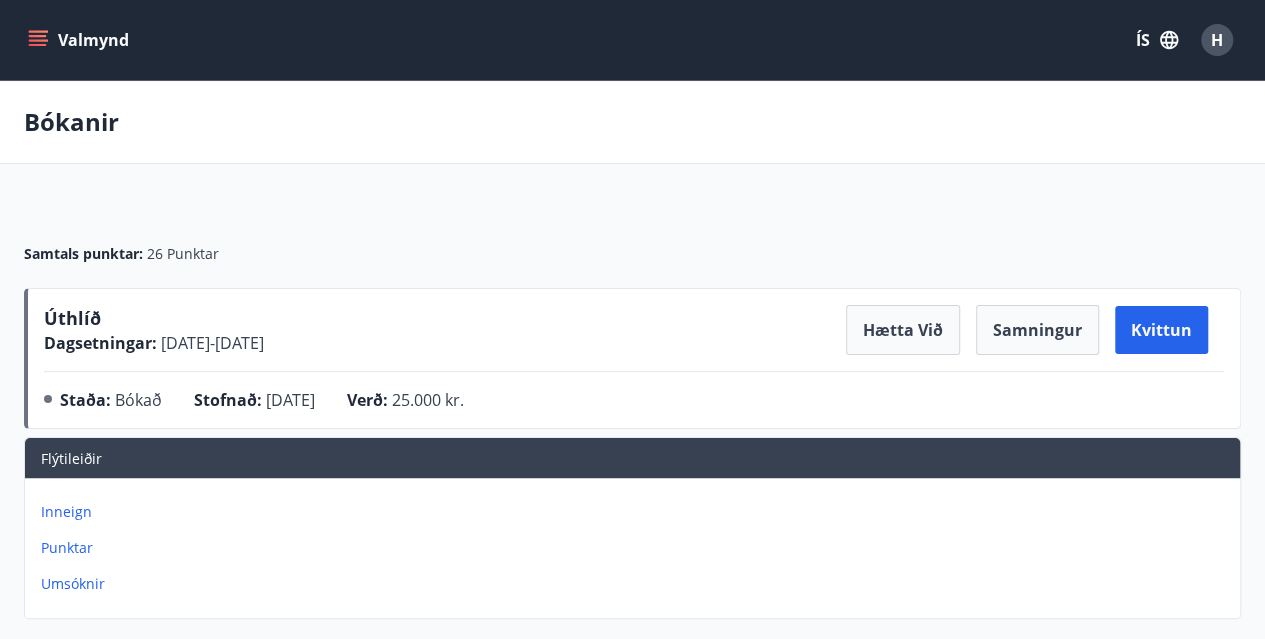 scroll, scrollTop: 1, scrollLeft: 0, axis: vertical 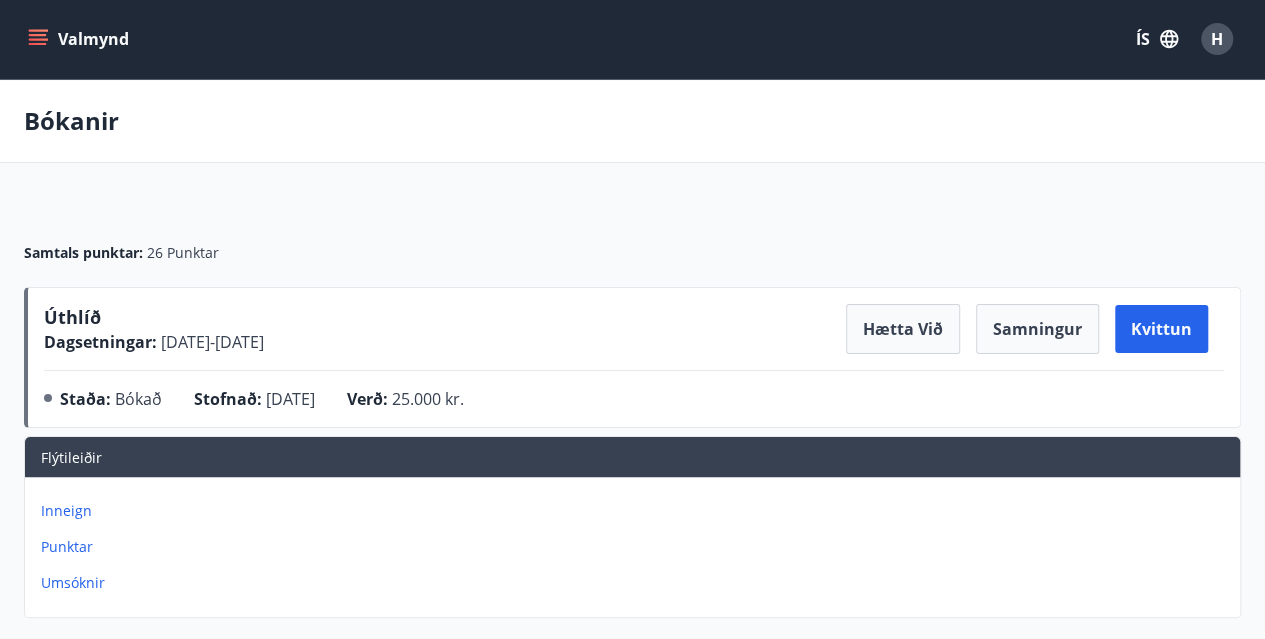 click on "Valmynd" at bounding box center [80, 39] 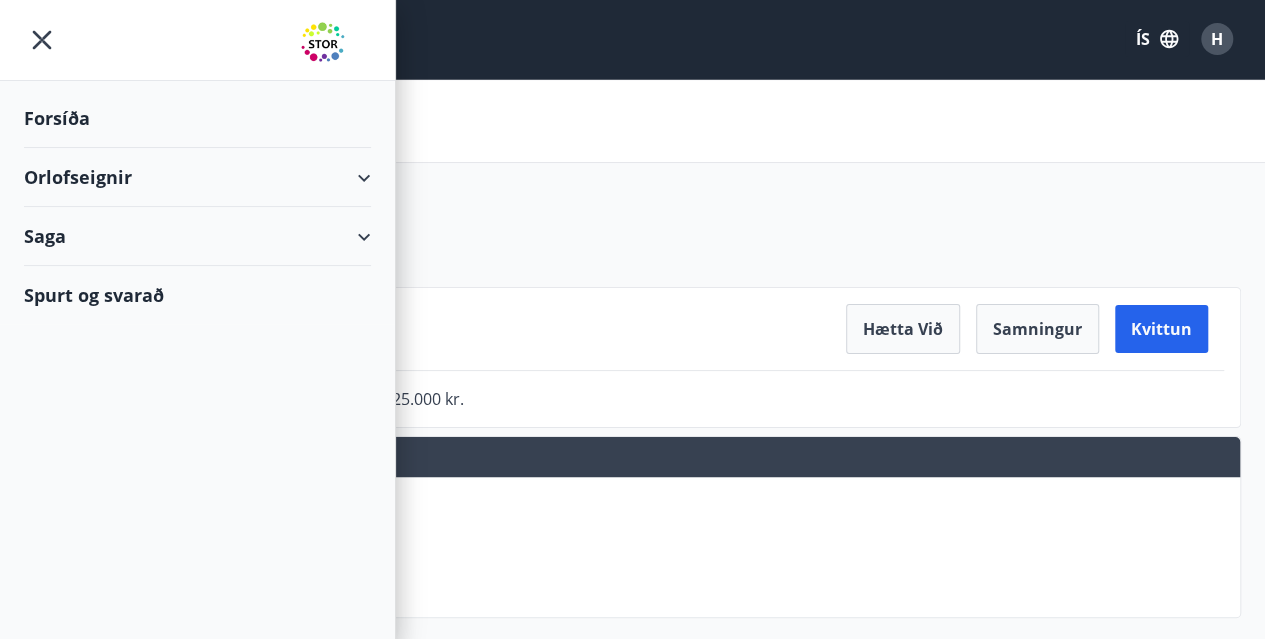 click on "Orlofseignir" at bounding box center [197, 177] 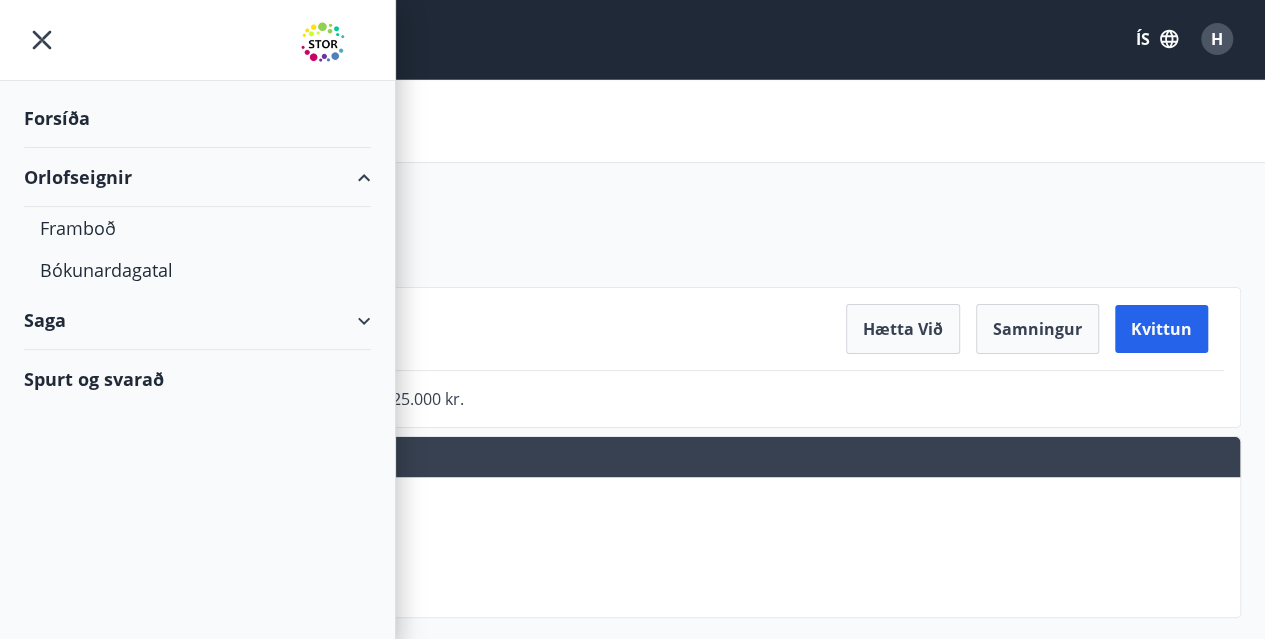 click on "Orlofseignir" at bounding box center [197, 177] 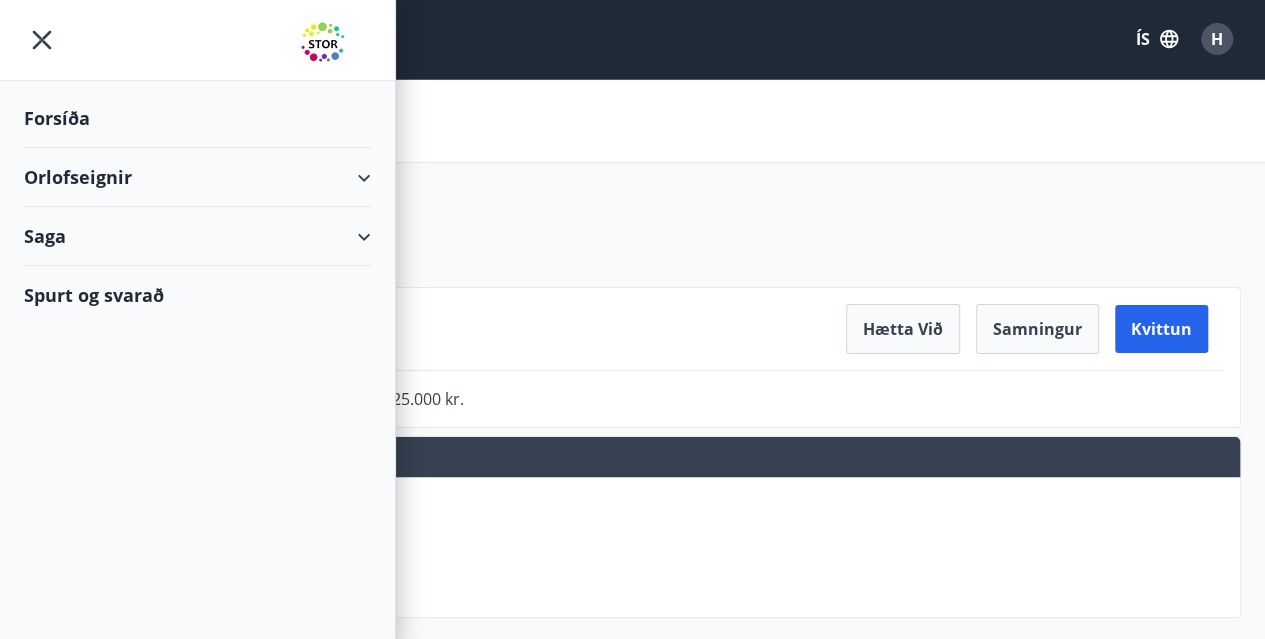 click on "Forsíða" at bounding box center (197, 118) 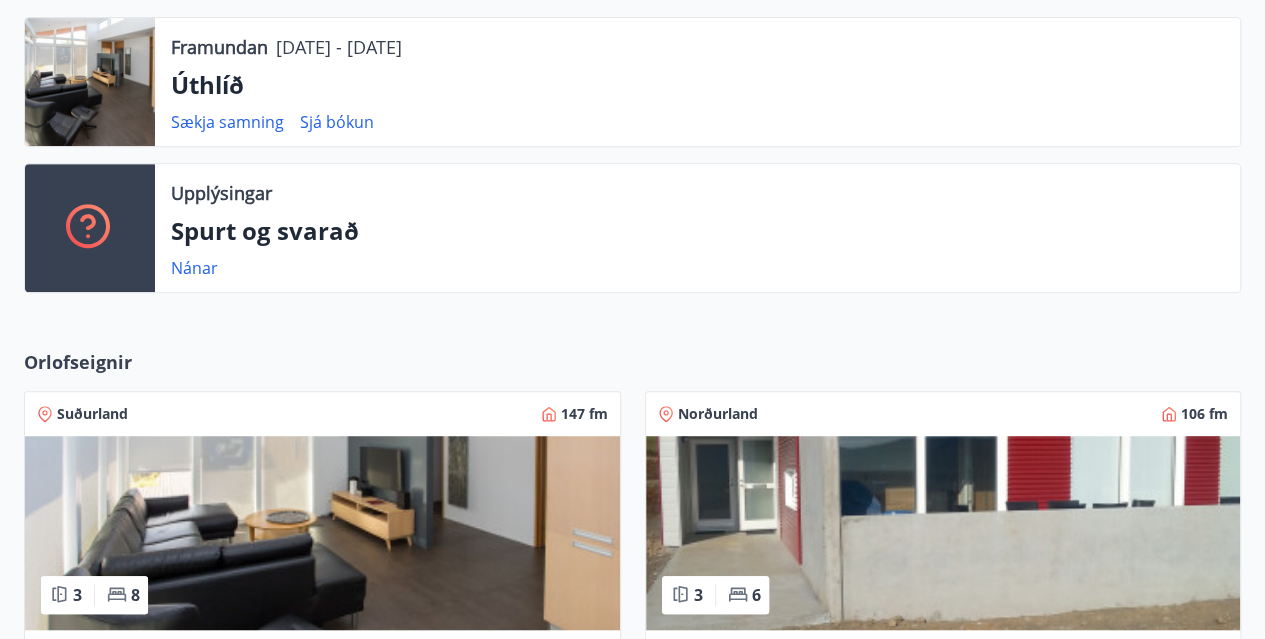 scroll, scrollTop: 440, scrollLeft: 0, axis: vertical 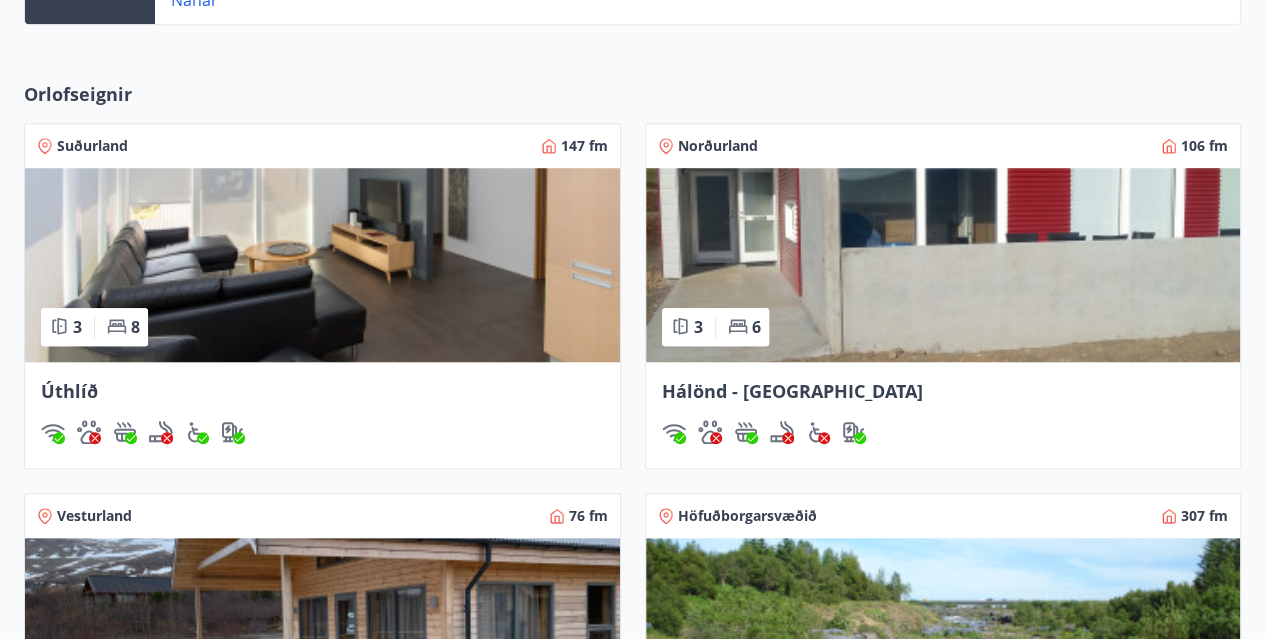 click at bounding box center [322, 265] 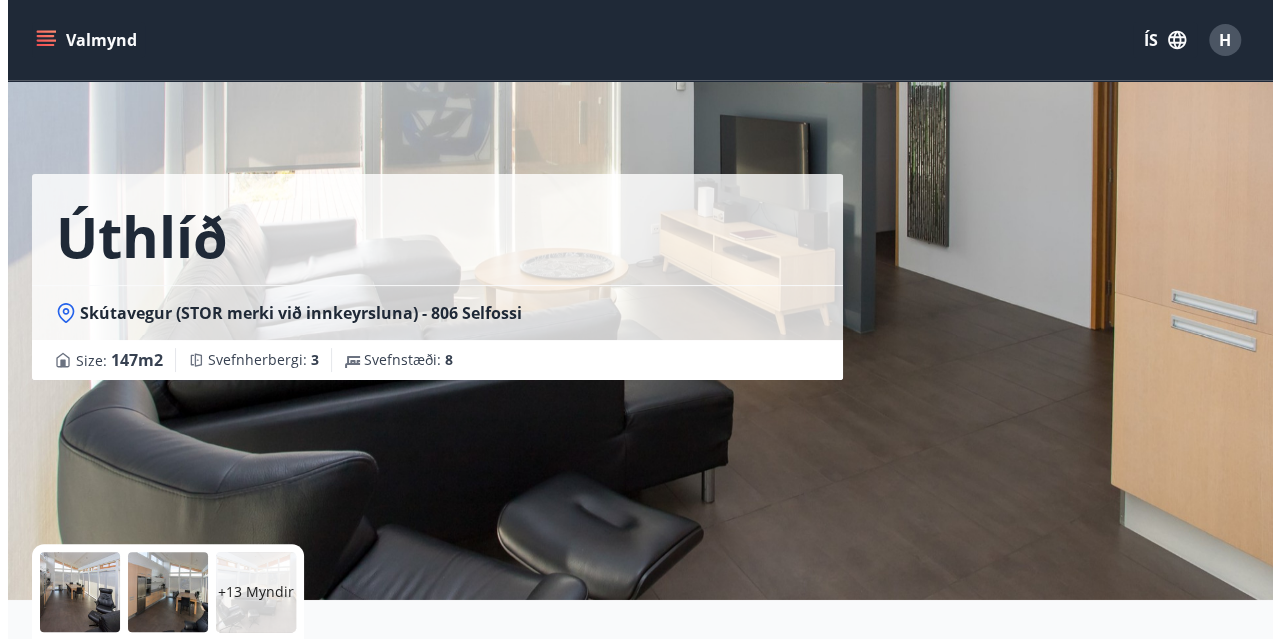 scroll, scrollTop: 474, scrollLeft: 0, axis: vertical 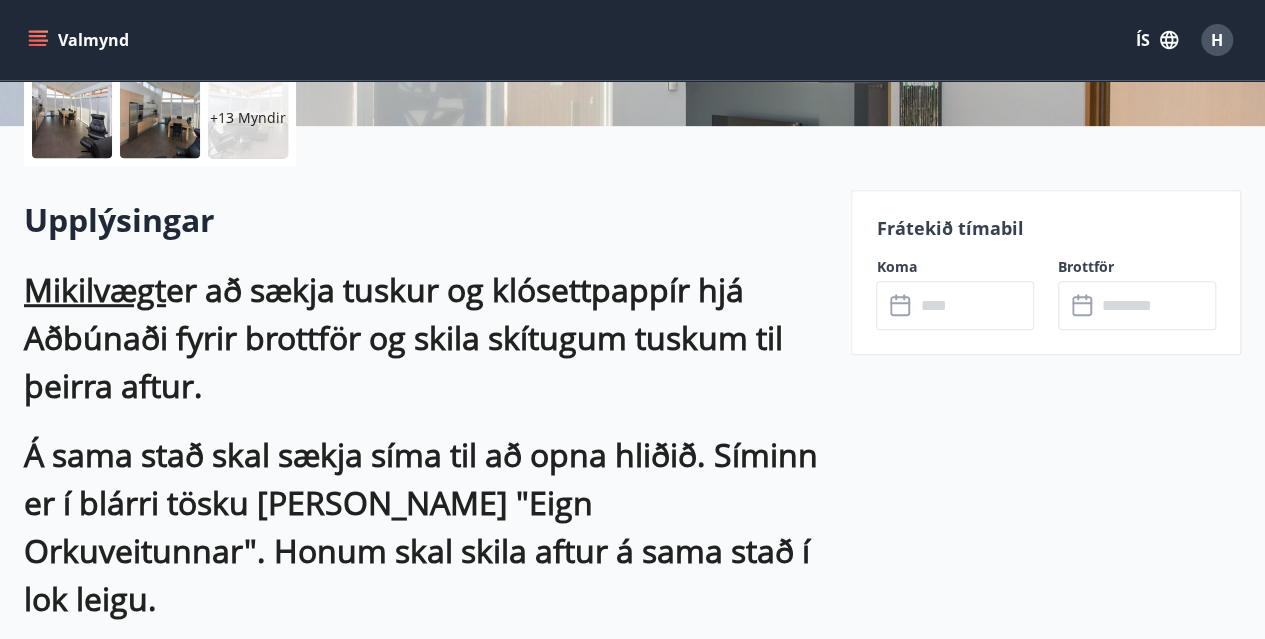 click on "+13 Myndir" at bounding box center (248, 118) 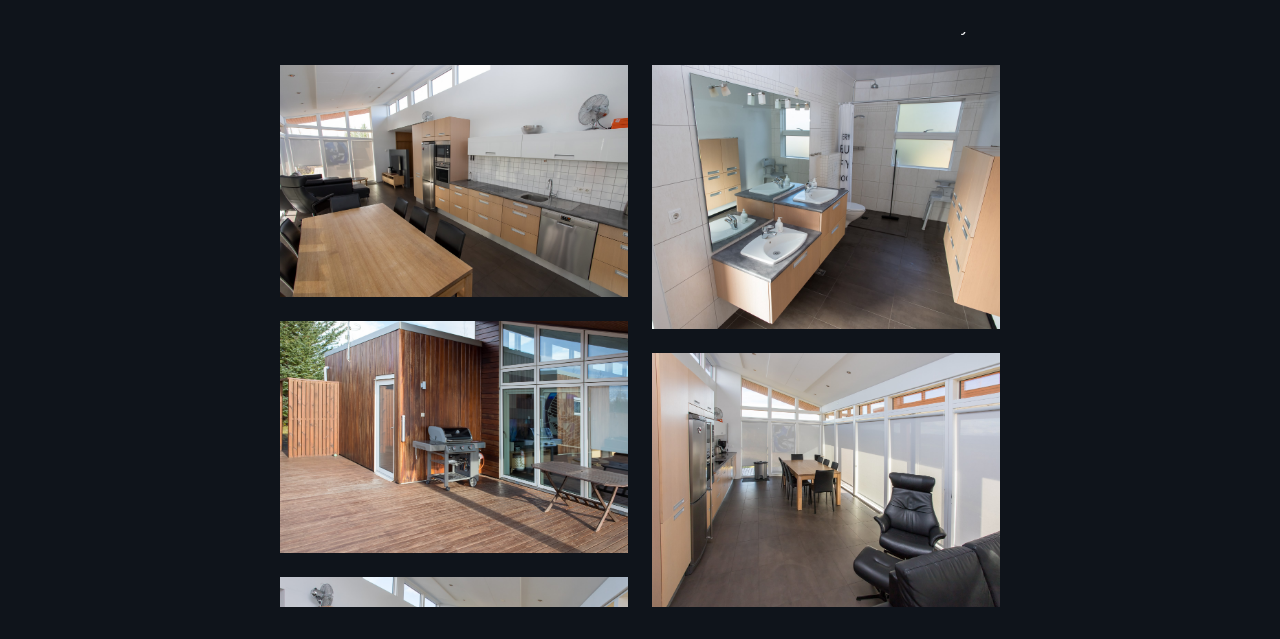 scroll, scrollTop: 46, scrollLeft: 0, axis: vertical 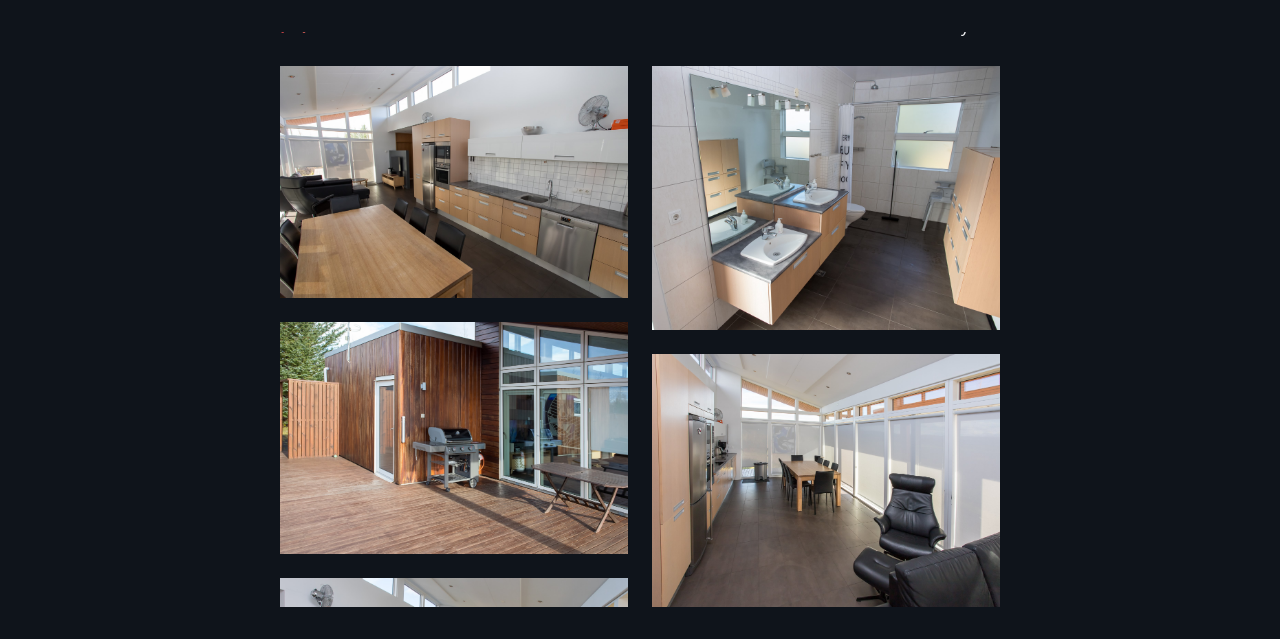 drag, startPoint x: 1188, startPoint y: 65, endPoint x: 1136, endPoint y: 3, distance: 80.919716 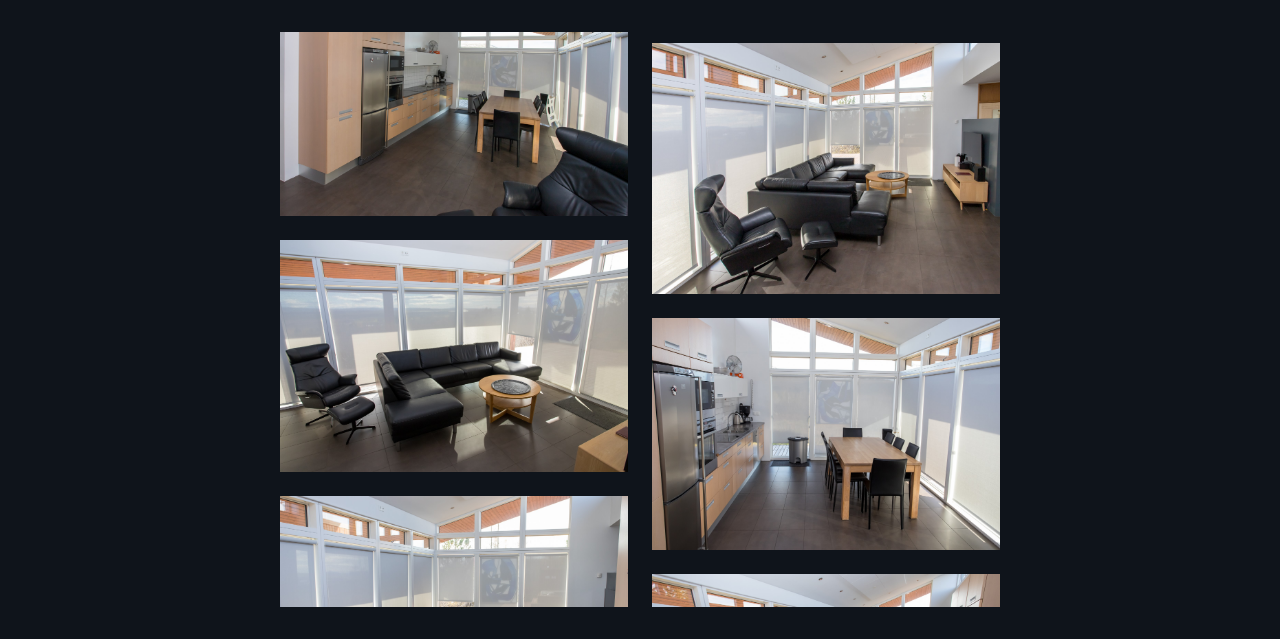 scroll, scrollTop: 643, scrollLeft: 0, axis: vertical 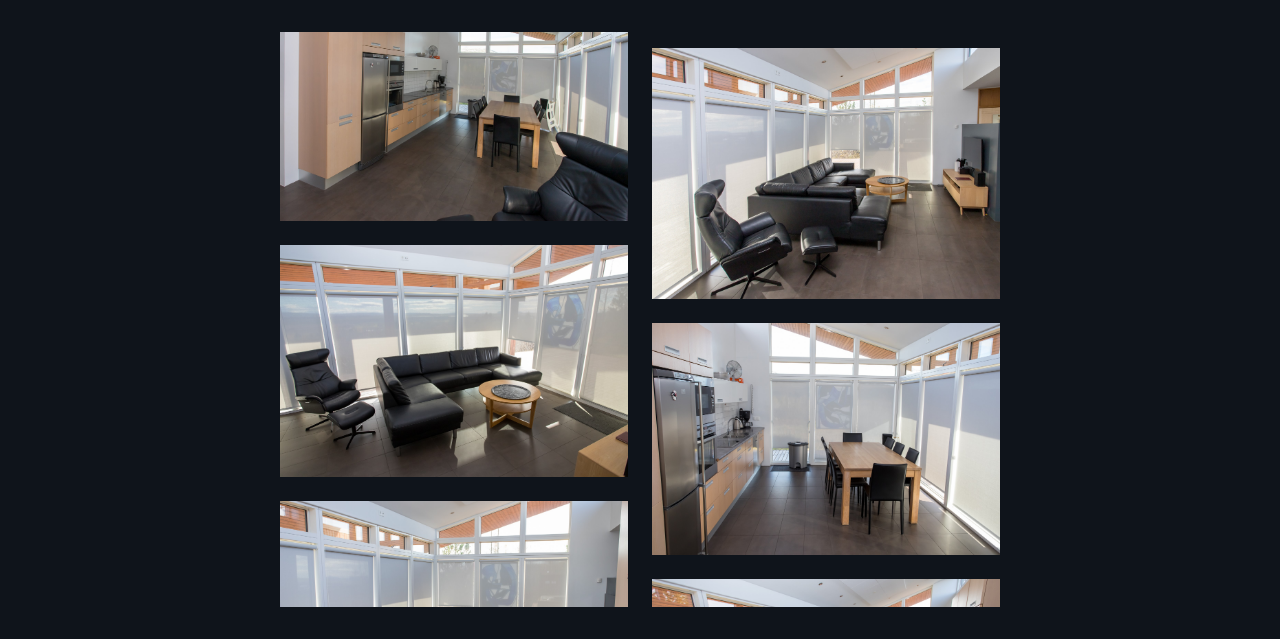 click on "19   Myndir" at bounding box center [640, 319] 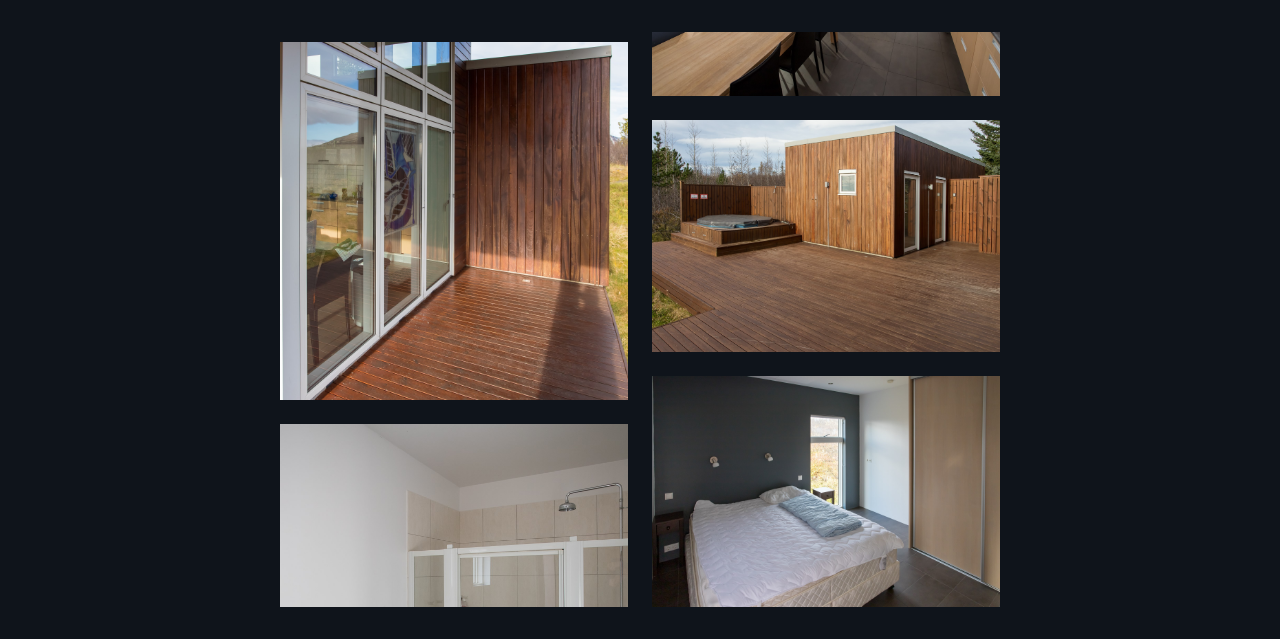 scroll, scrollTop: 1357, scrollLeft: 0, axis: vertical 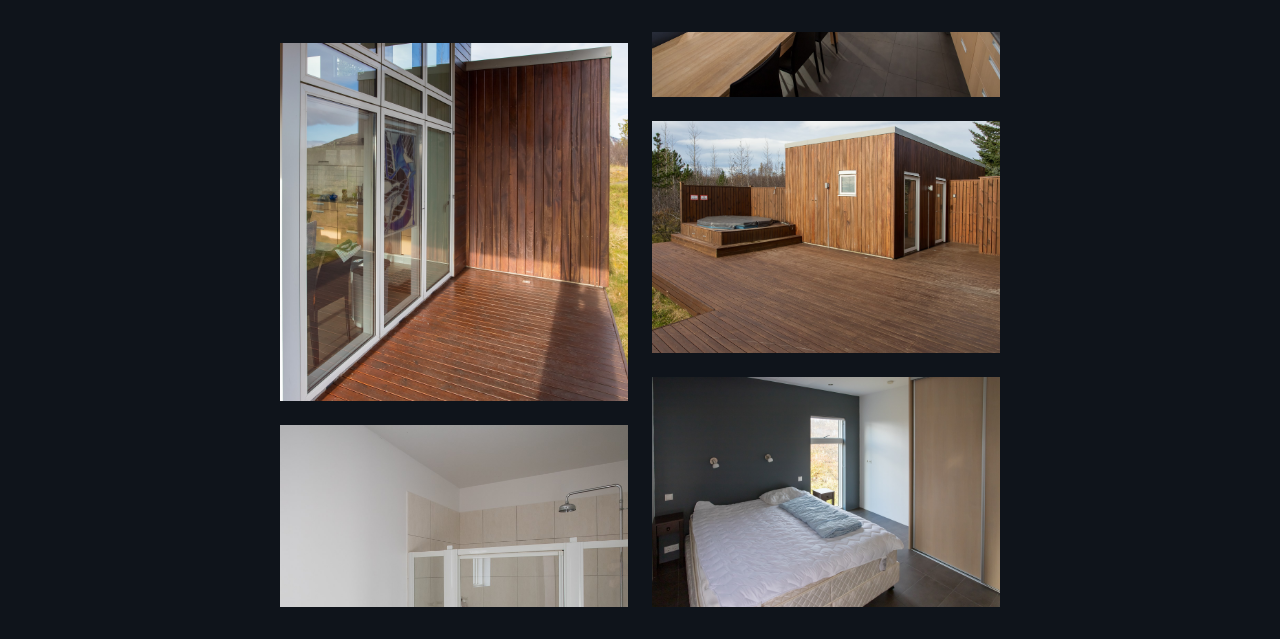 click on "19   Myndir" at bounding box center [640, 319] 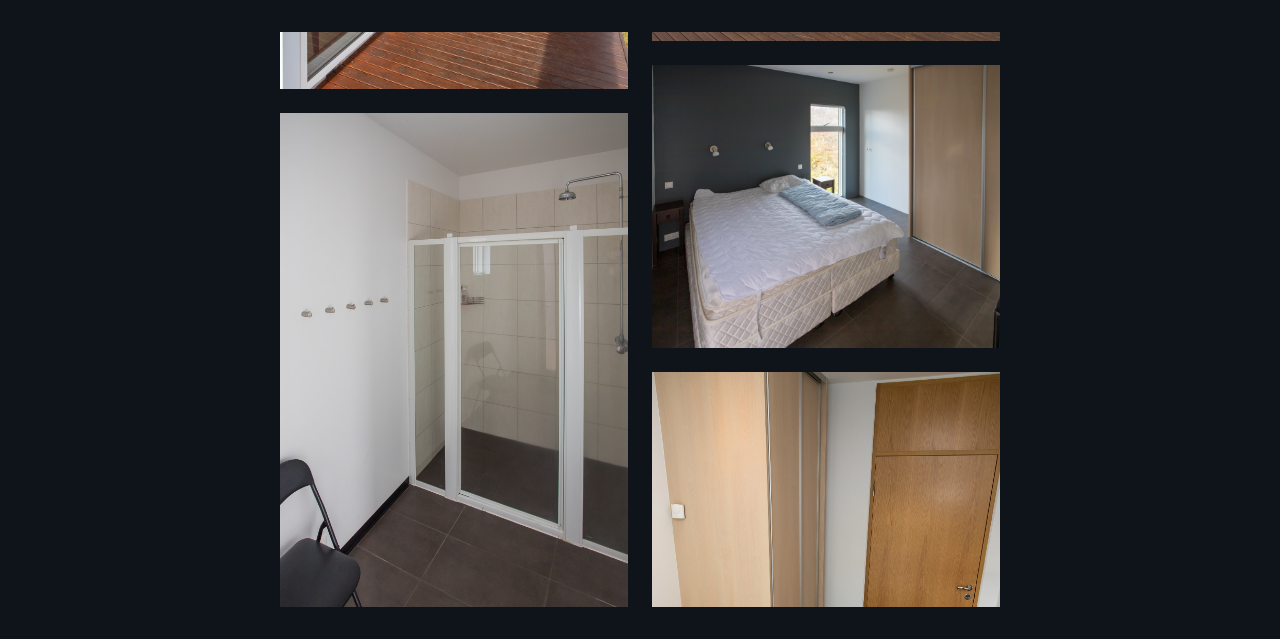 scroll, scrollTop: 1200, scrollLeft: 0, axis: vertical 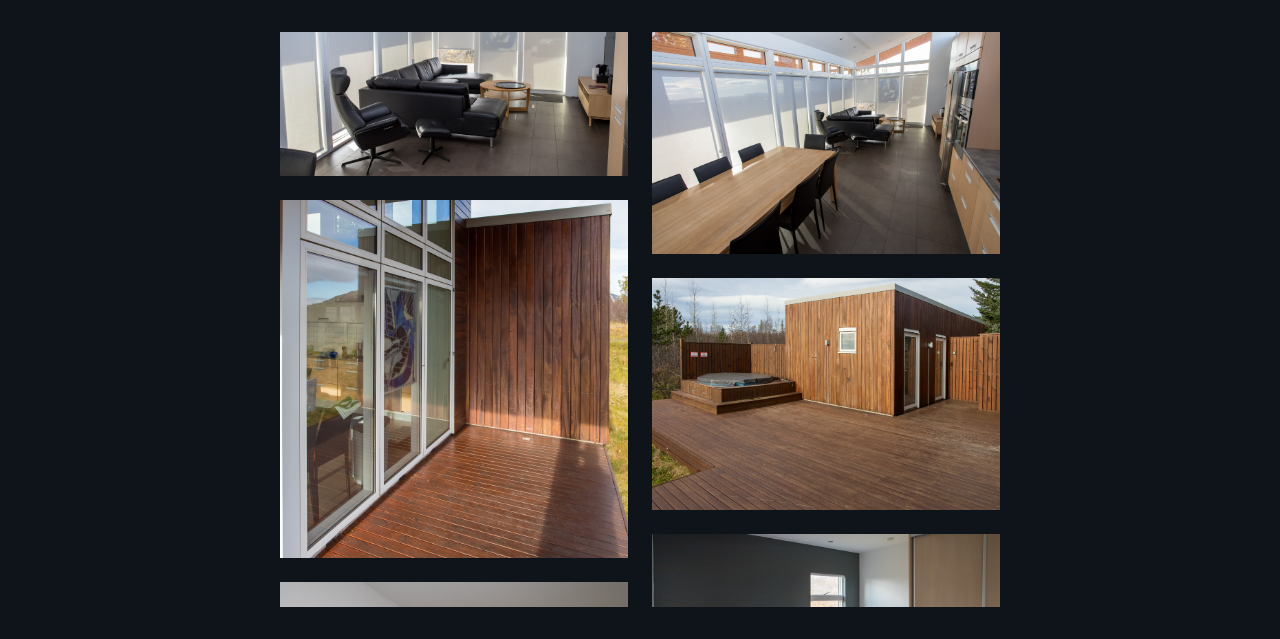 click on "19   Myndir" at bounding box center [640, 319] 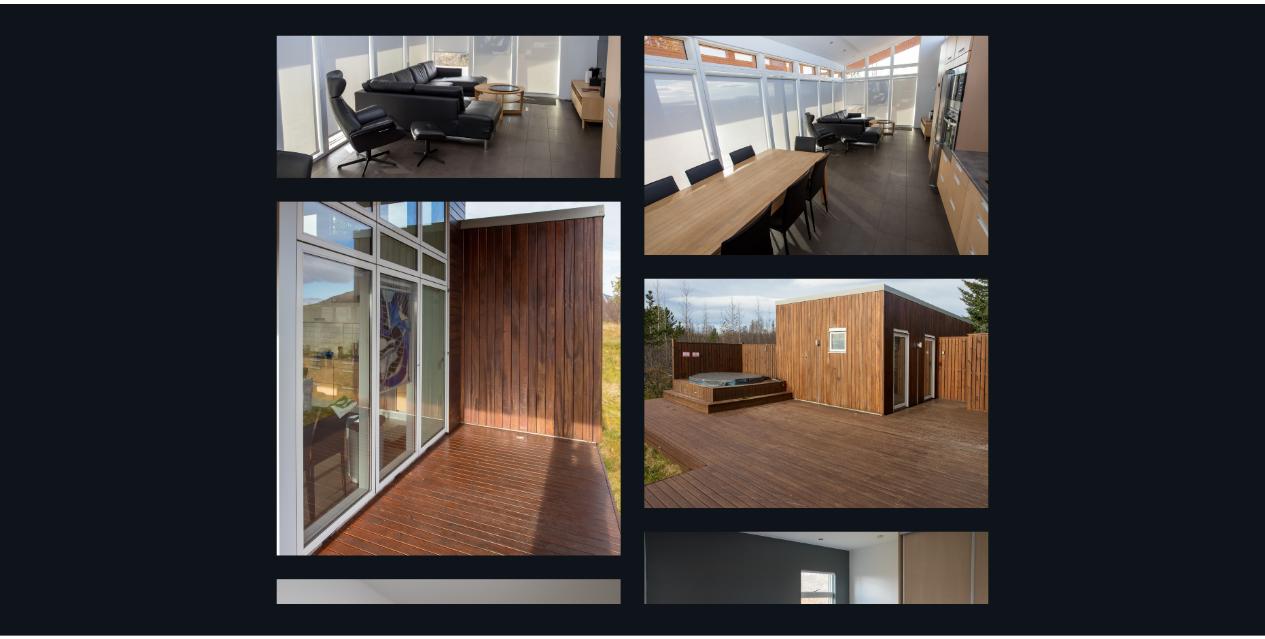 scroll, scrollTop: 0, scrollLeft: 0, axis: both 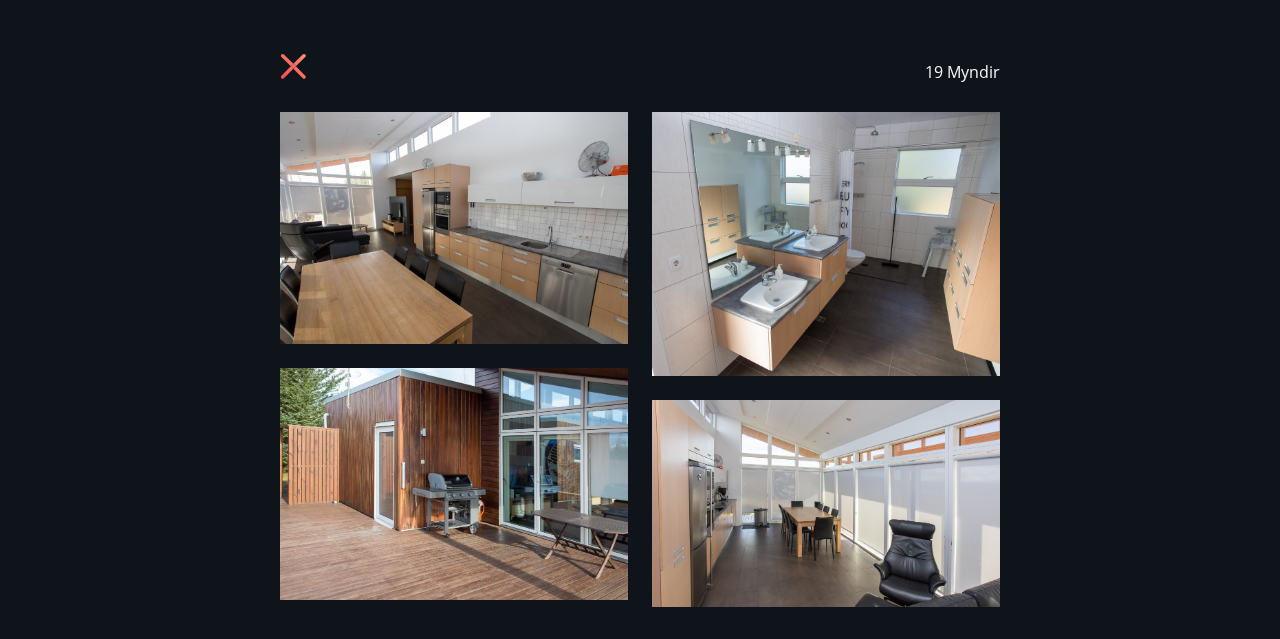 click 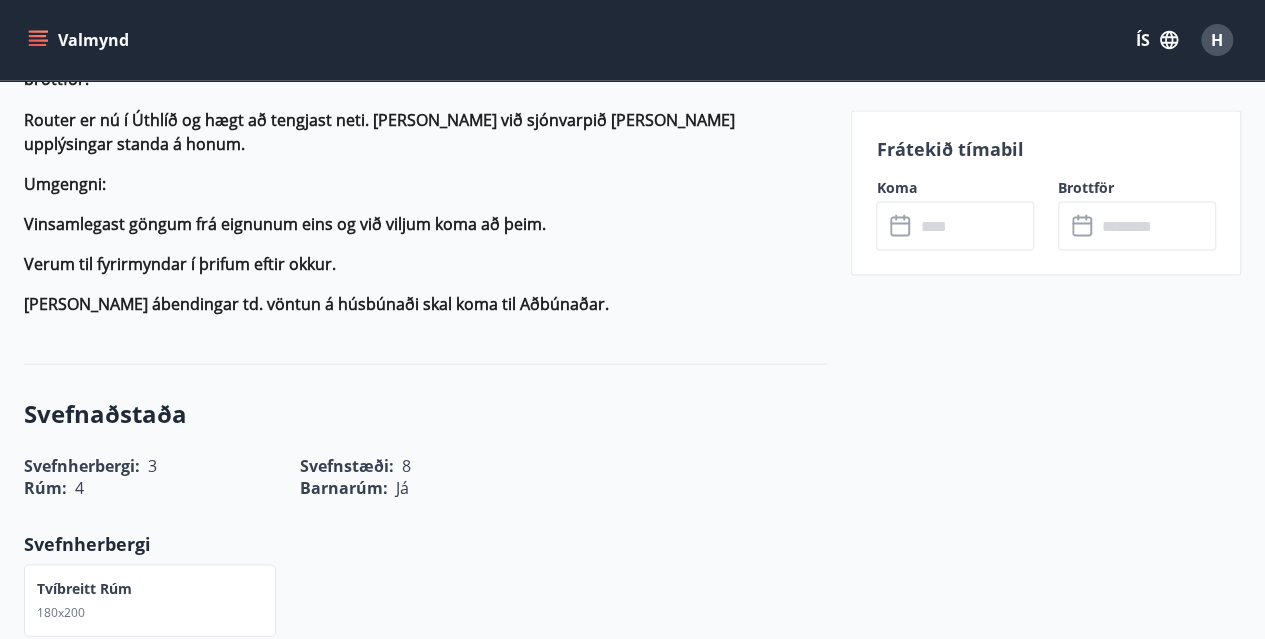 scroll, scrollTop: 1779, scrollLeft: 0, axis: vertical 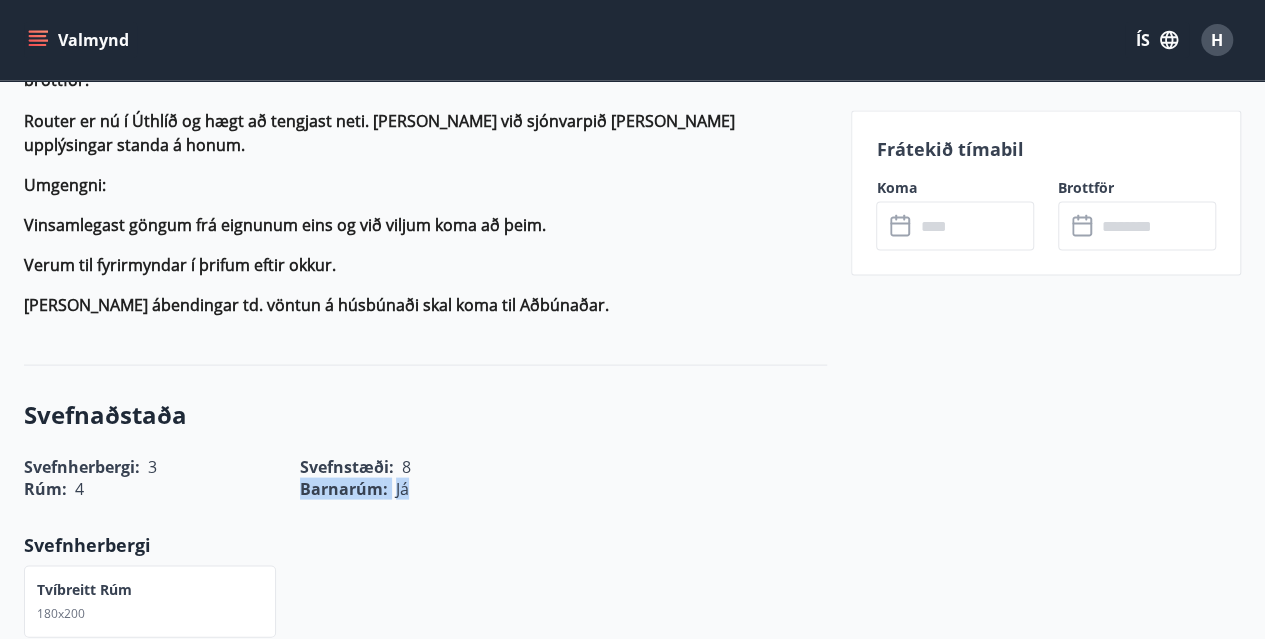 drag, startPoint x: 403, startPoint y: 308, endPoint x: 174, endPoint y: 289, distance: 229.78687 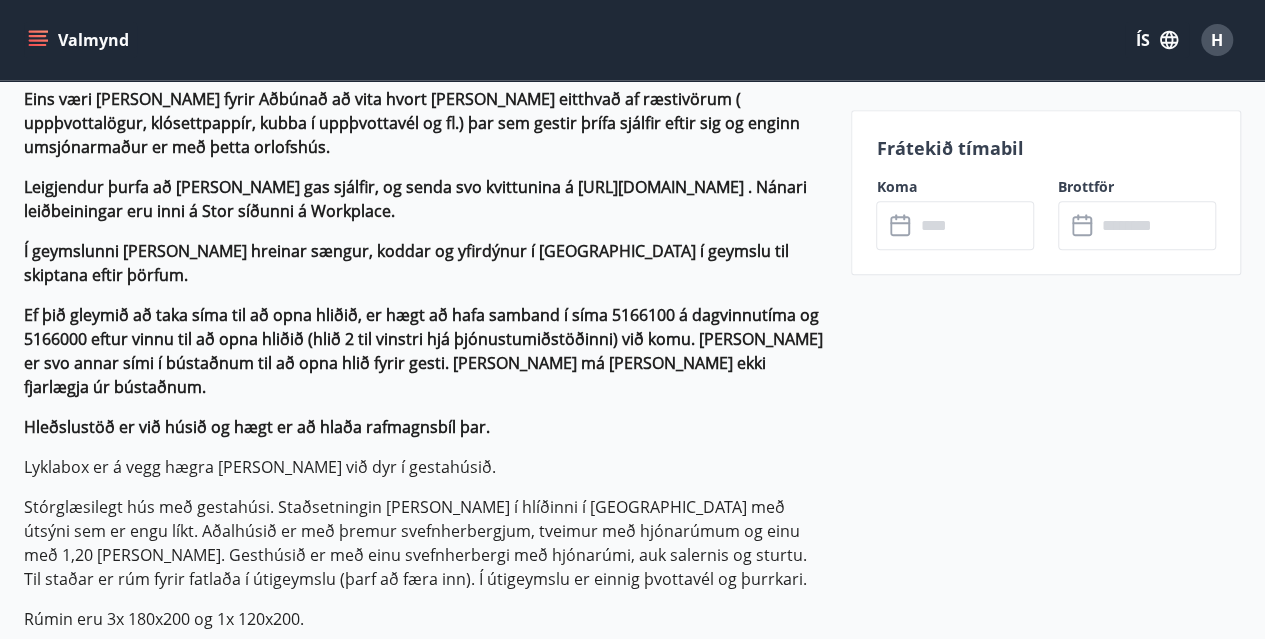 scroll, scrollTop: 846, scrollLeft: 0, axis: vertical 